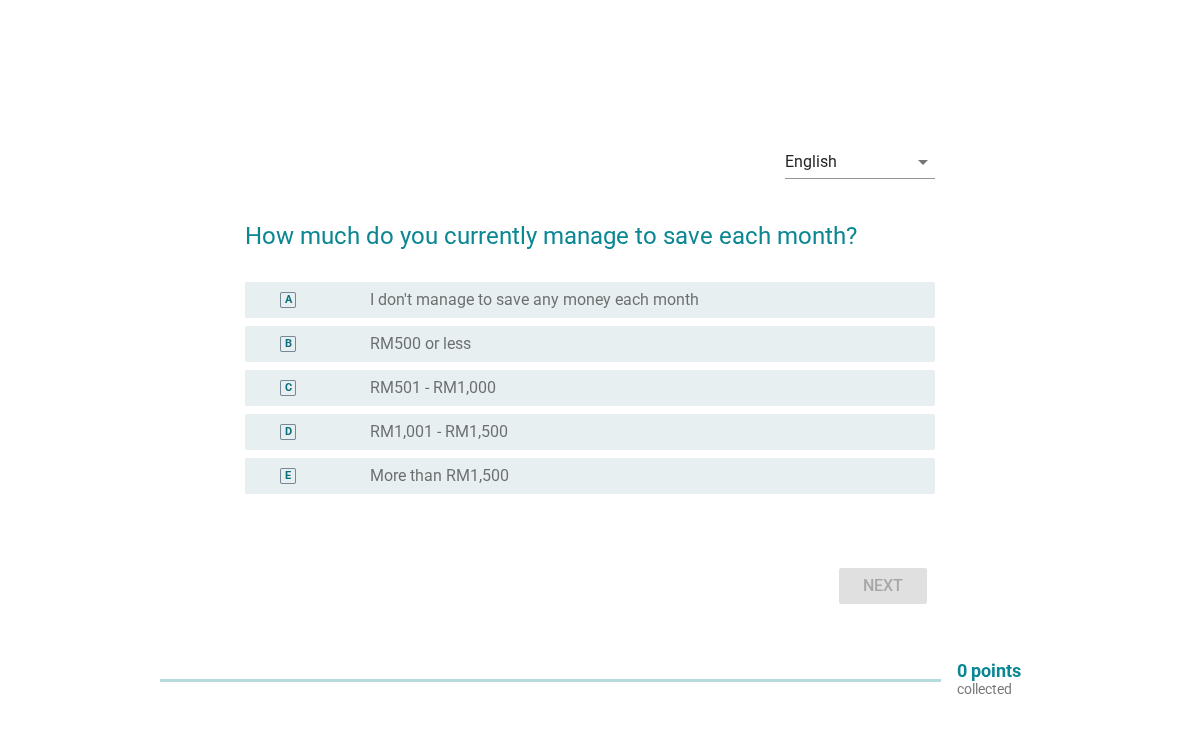 scroll, scrollTop: 0, scrollLeft: 0, axis: both 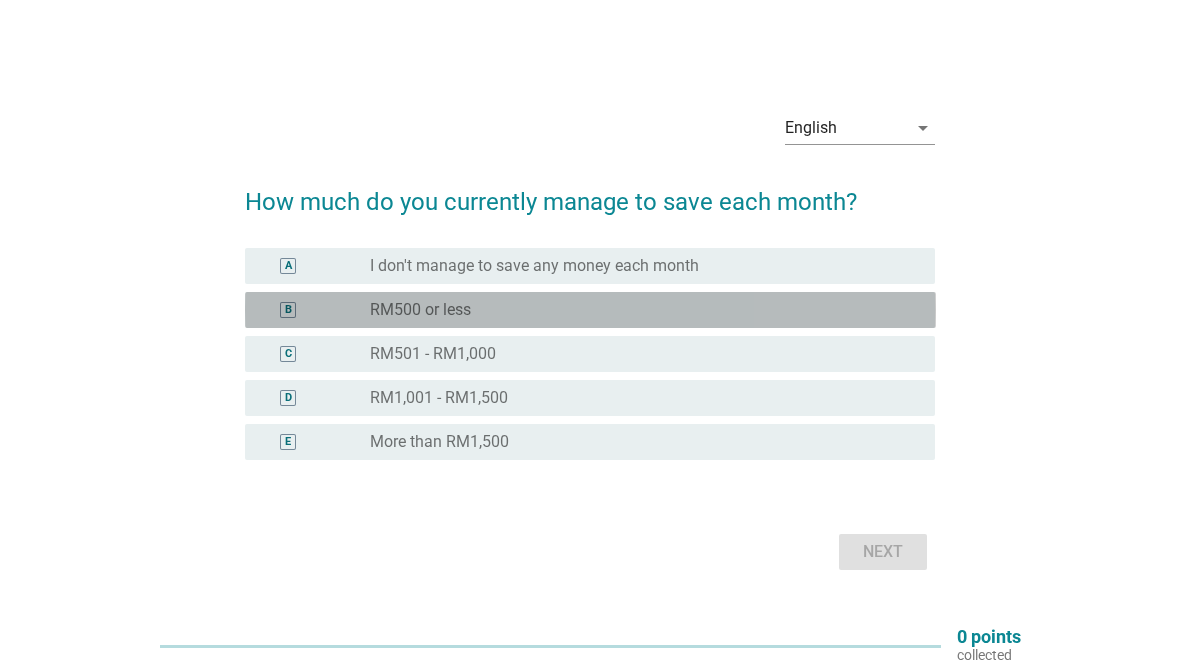 click on "RM500 or less" at bounding box center [420, 310] 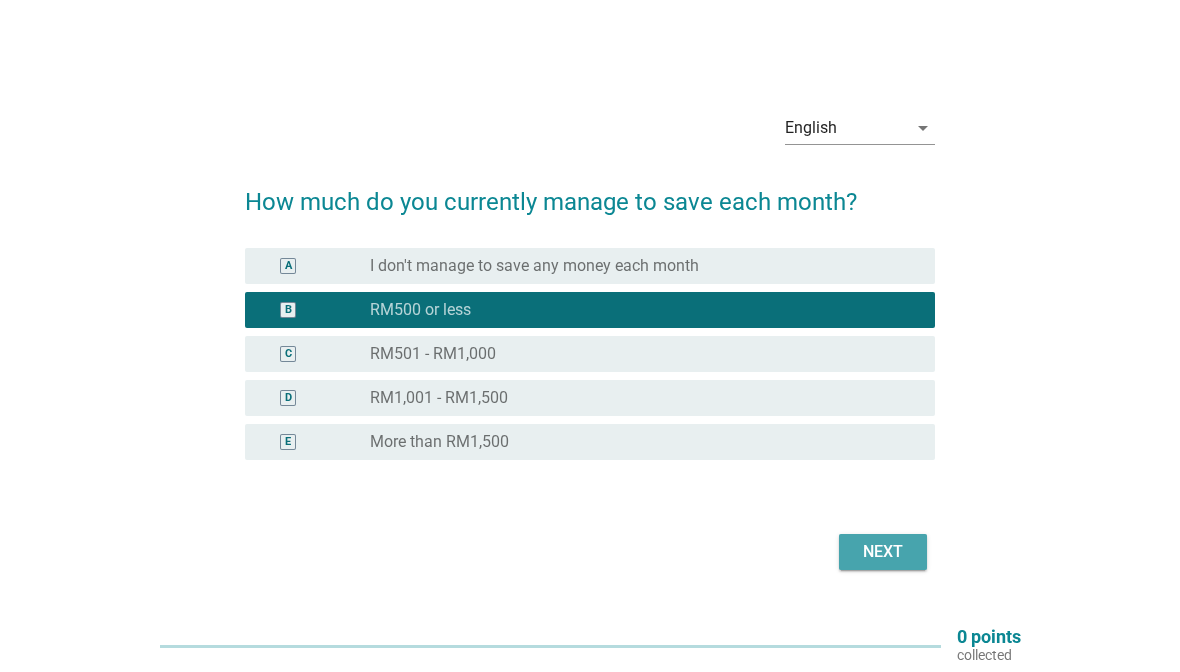 click on "Next" at bounding box center (883, 552) 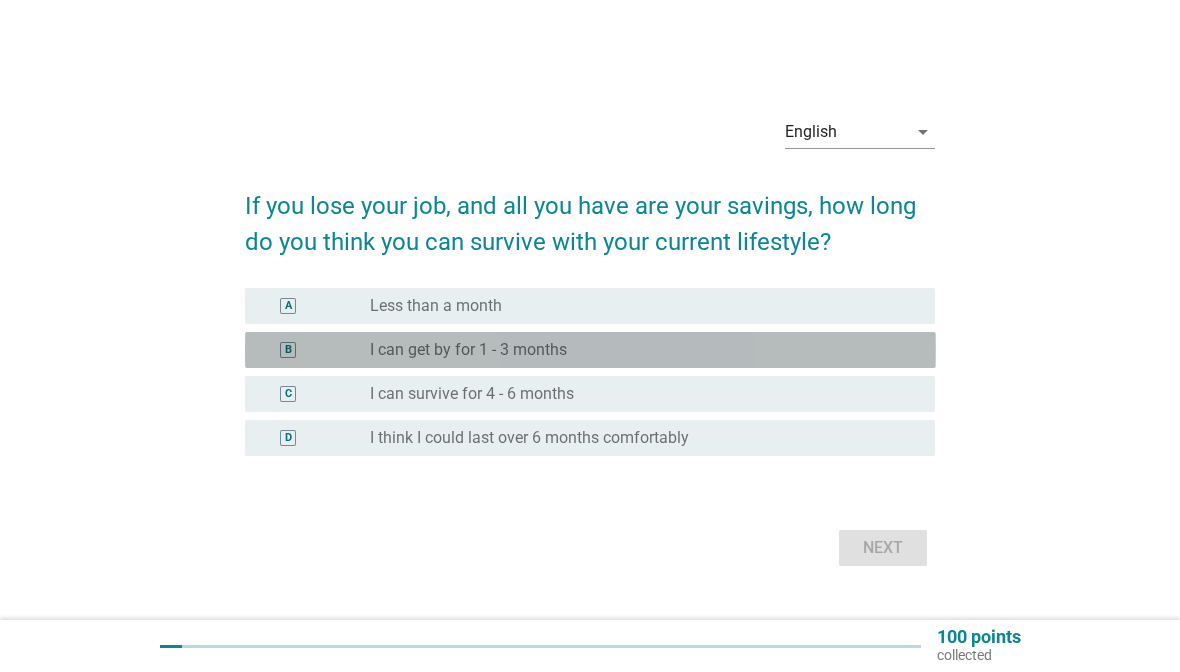 click on "B" at bounding box center (288, 350) 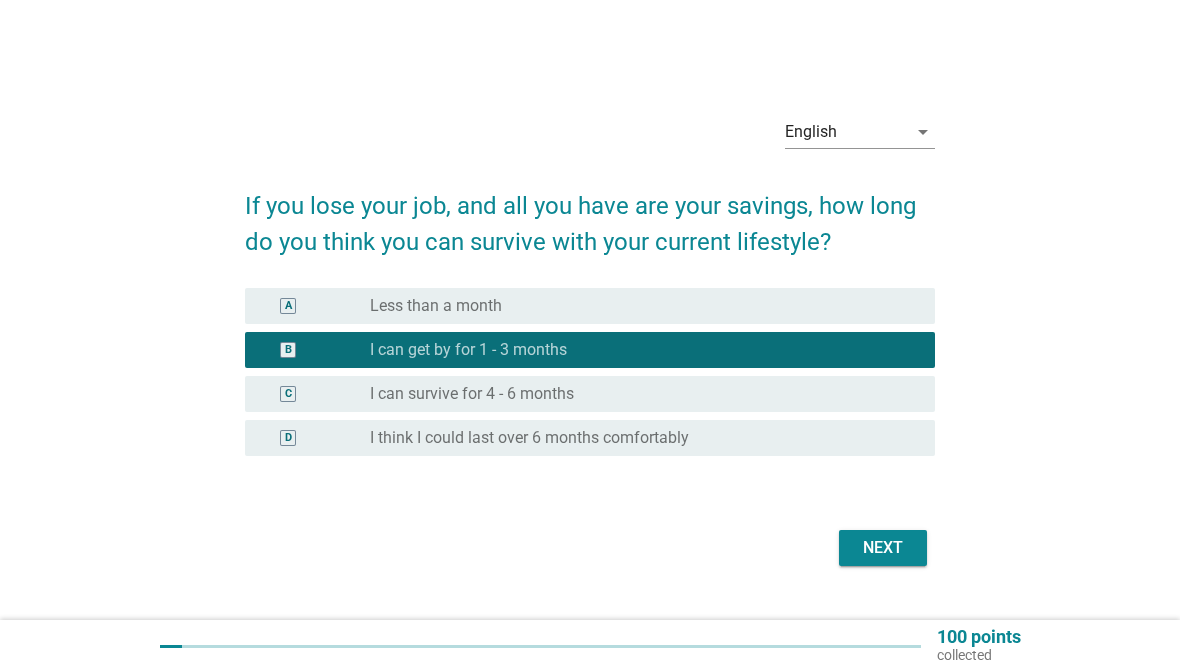 click on "Next" at bounding box center [883, 548] 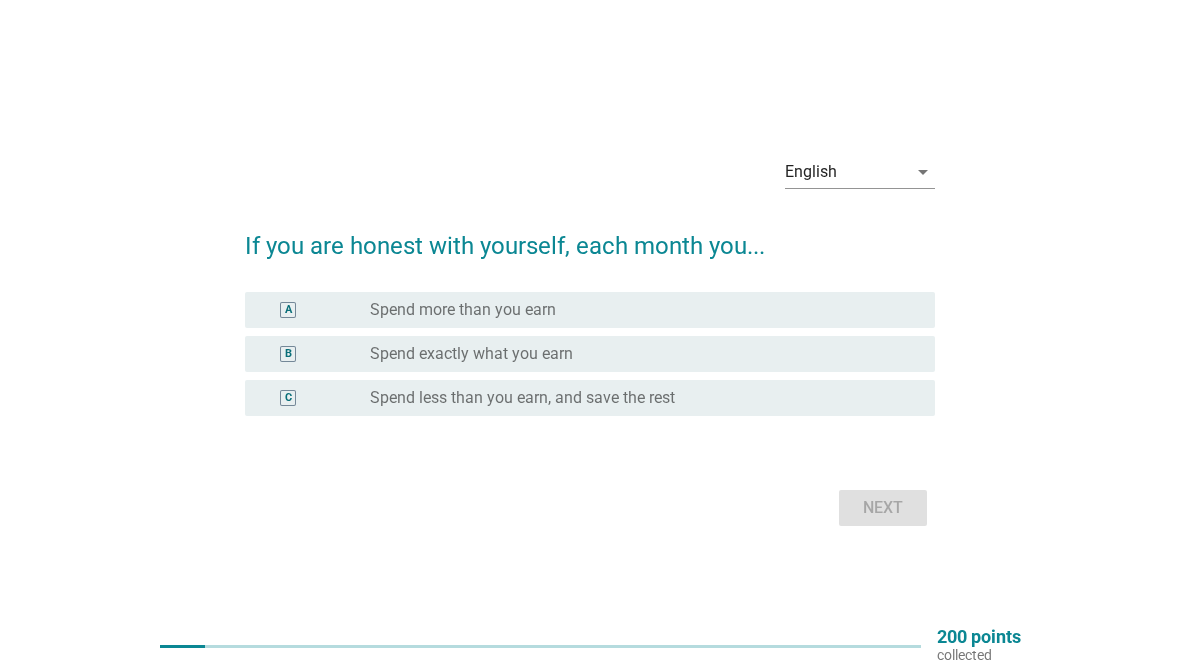 click on "C" at bounding box center [288, 398] 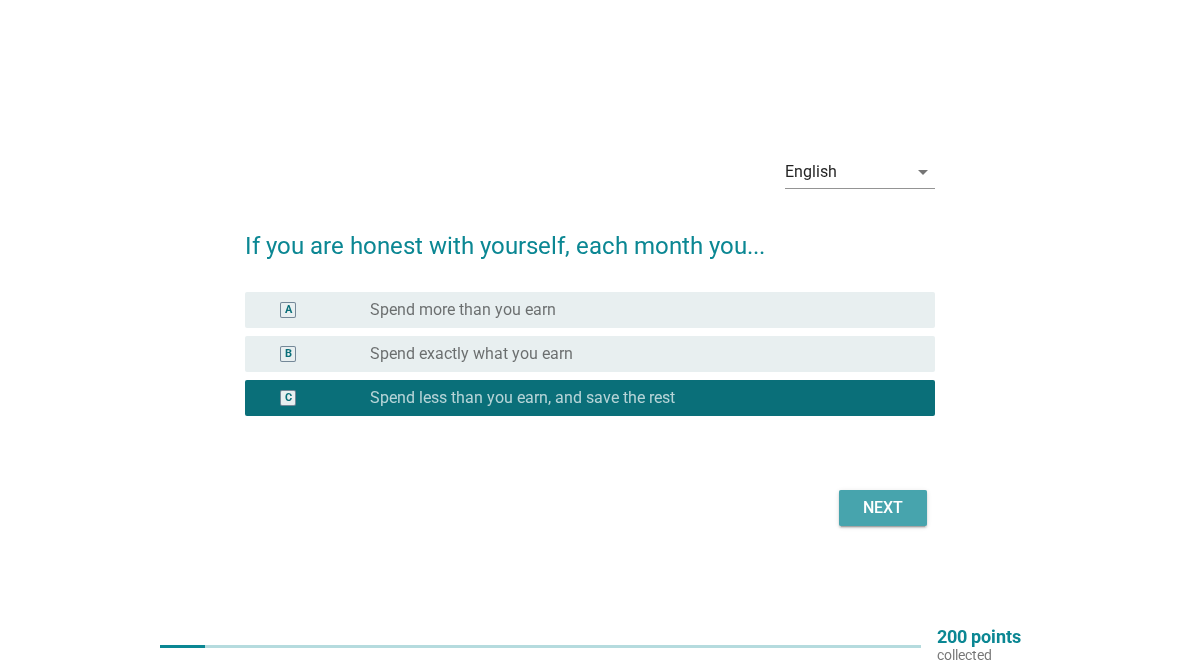click on "Next" at bounding box center (883, 508) 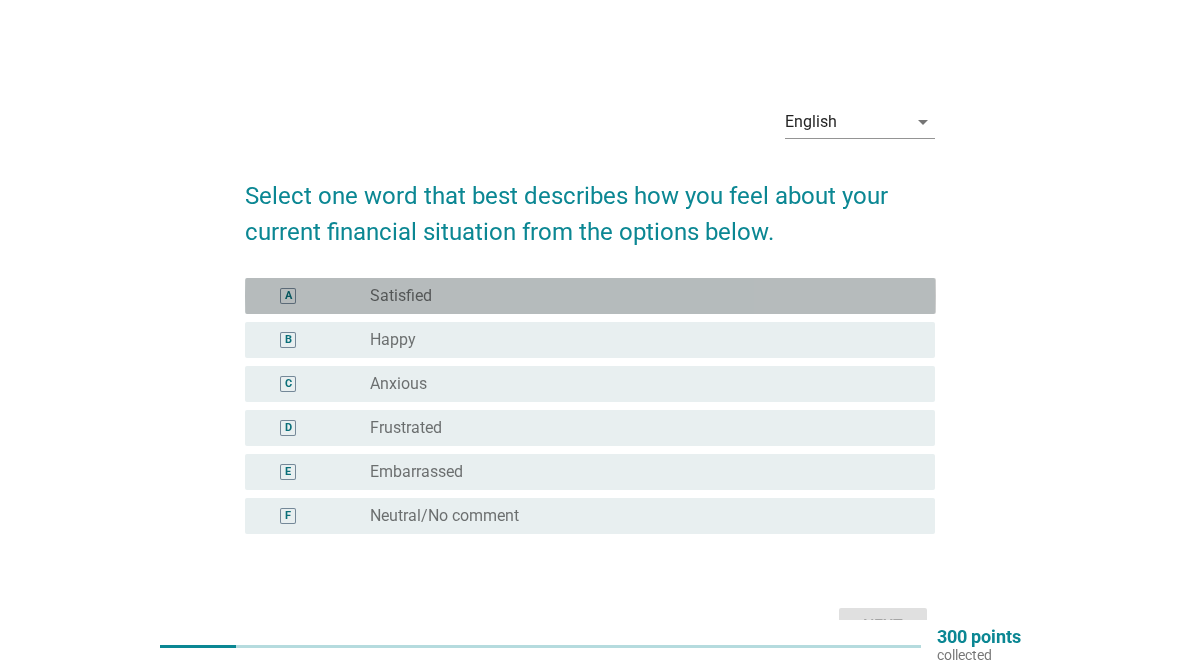click on "A" at bounding box center (288, 296) 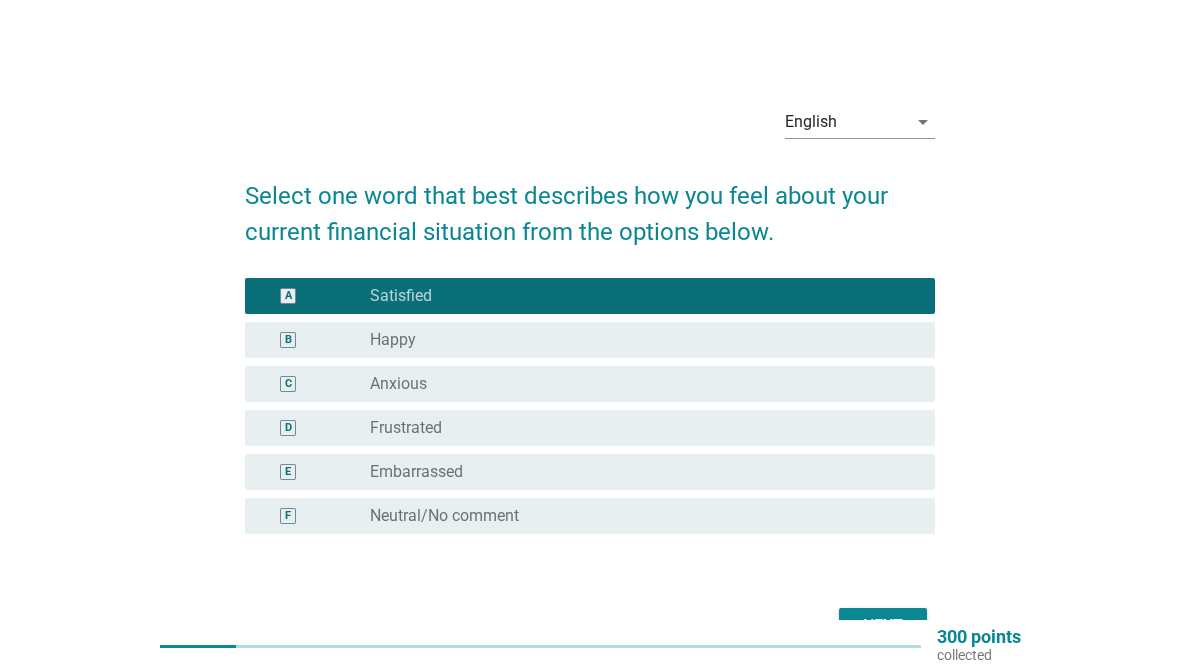 click on "Next" at bounding box center [883, 626] 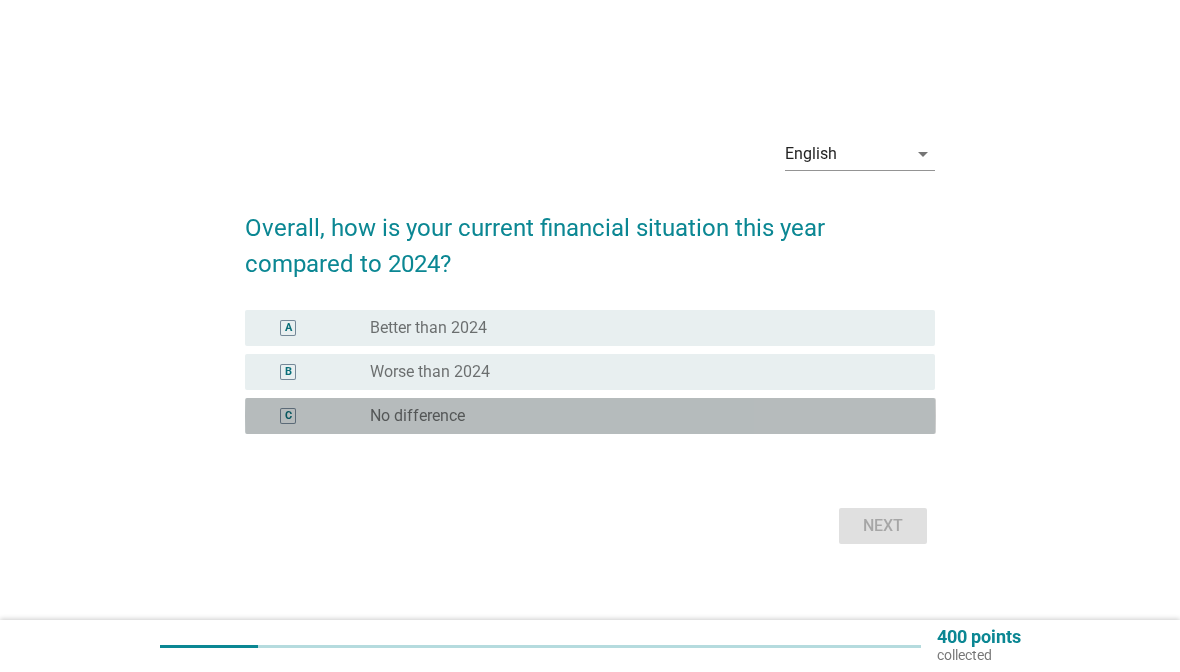 click on "C" at bounding box center [288, 416] 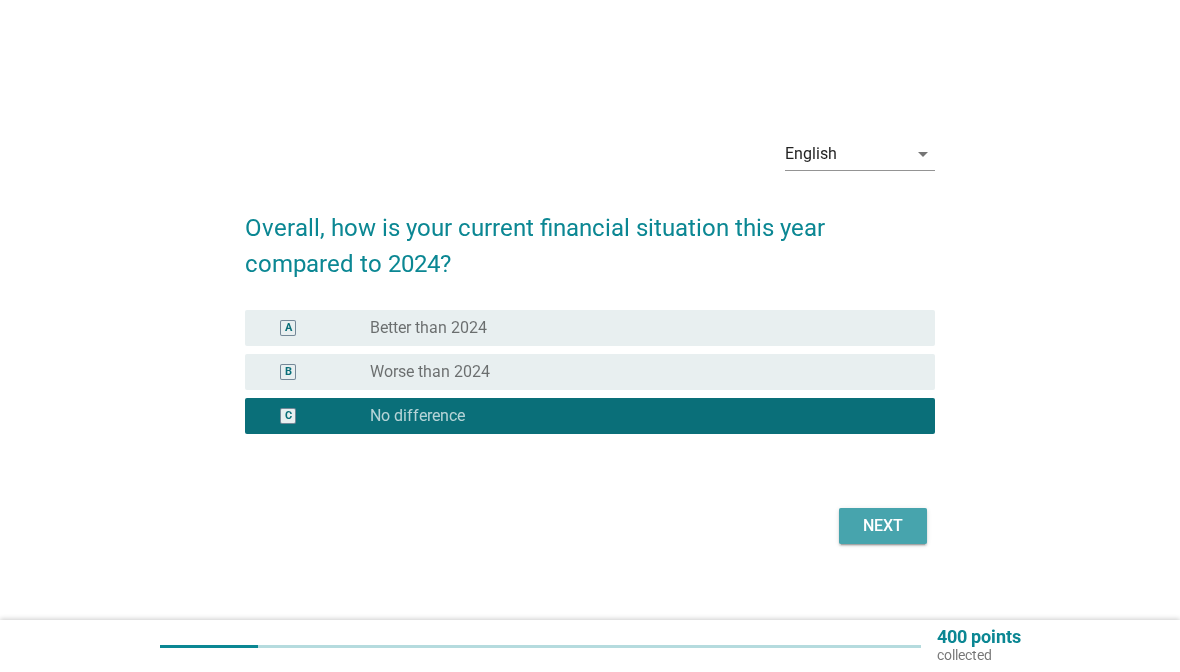 click on "Next" at bounding box center (883, 526) 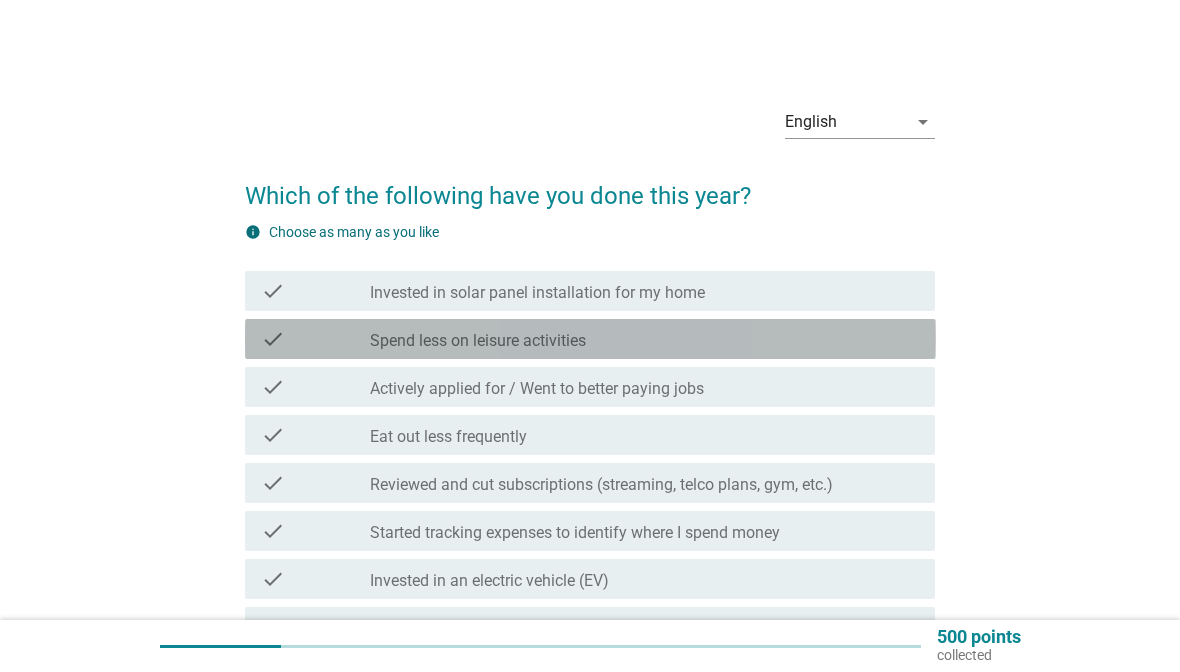 click on "check" at bounding box center [273, 339] 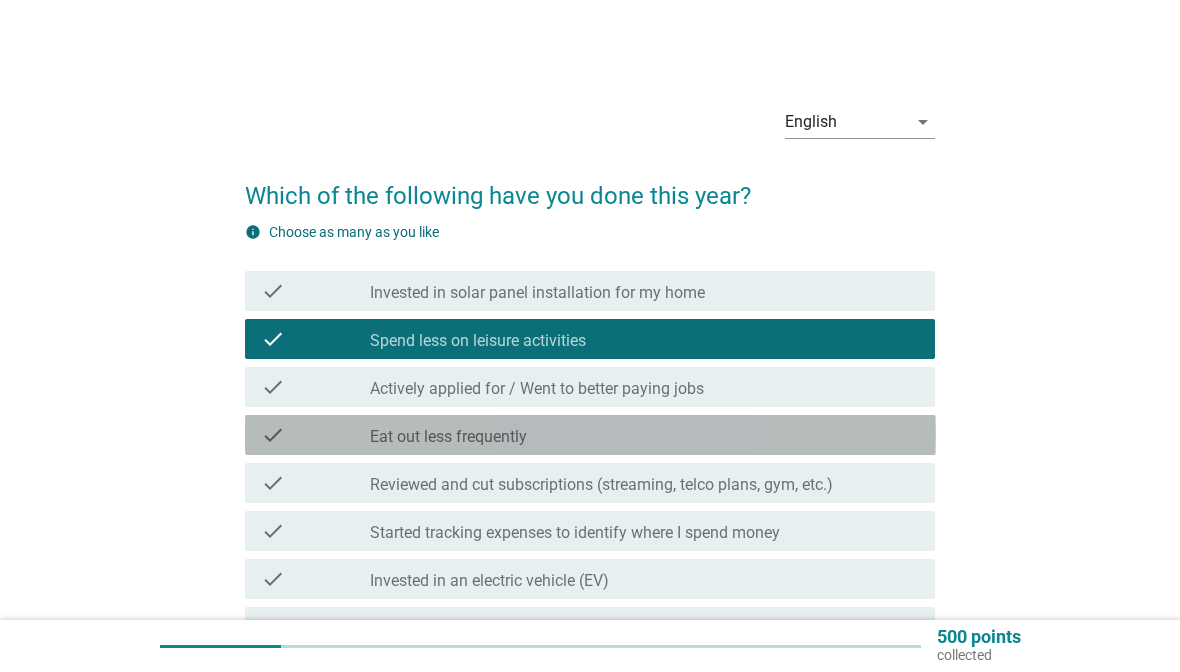 click on "check" at bounding box center [316, 435] 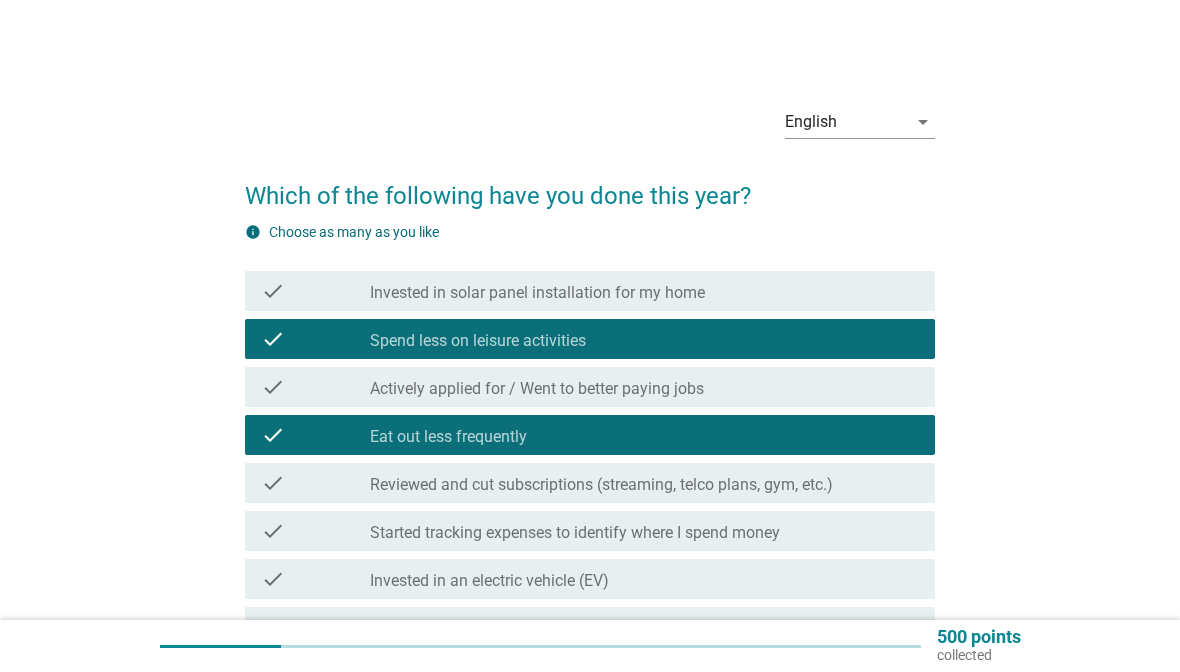 click on "check" at bounding box center [273, 483] 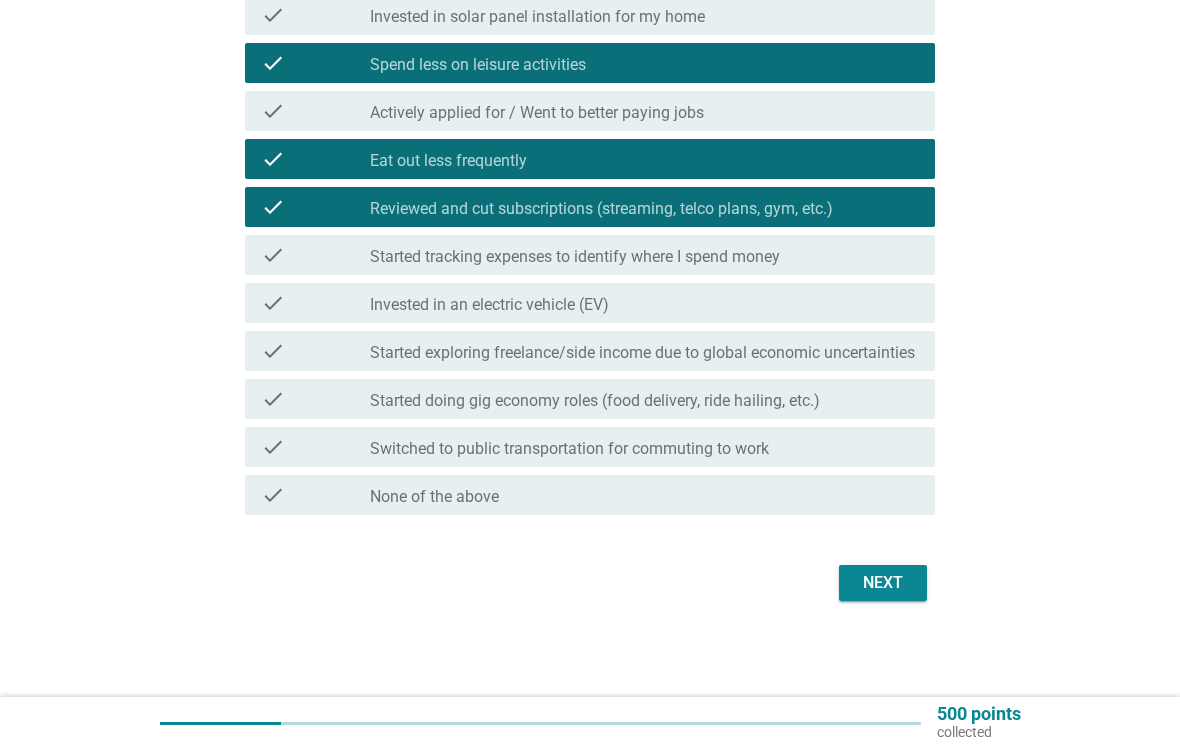 scroll, scrollTop: 281, scrollLeft: 0, axis: vertical 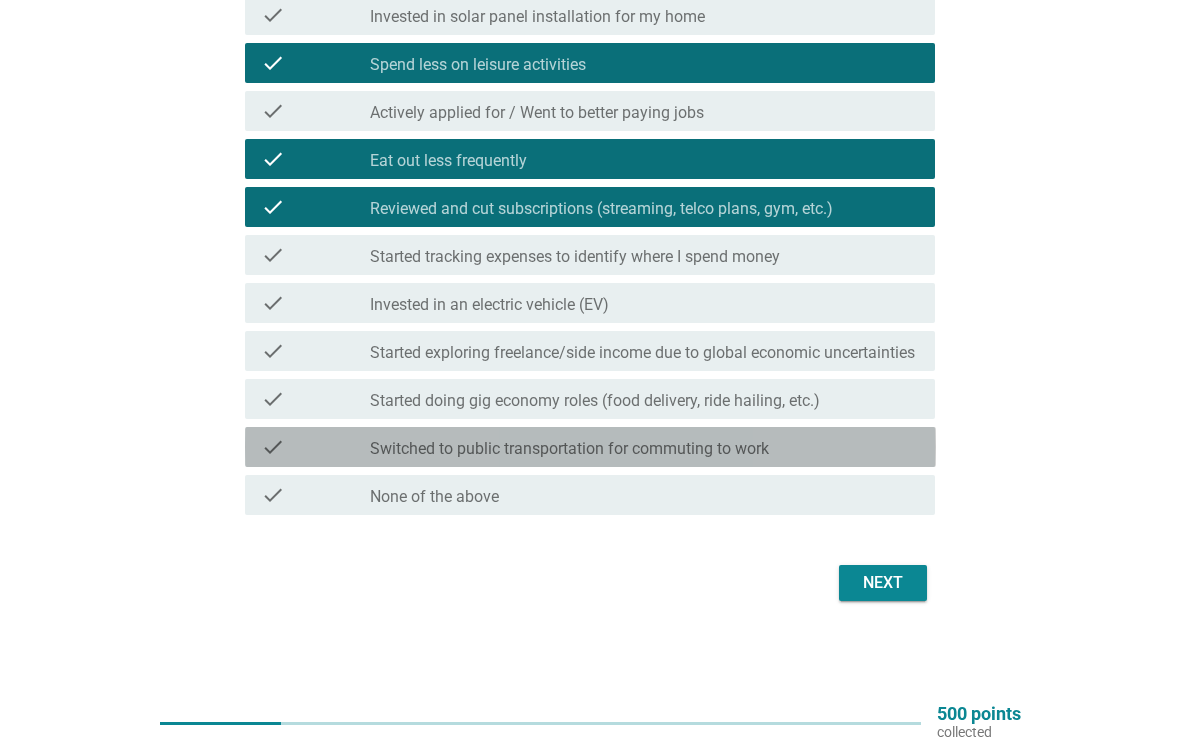 click on "check" at bounding box center (316, 447) 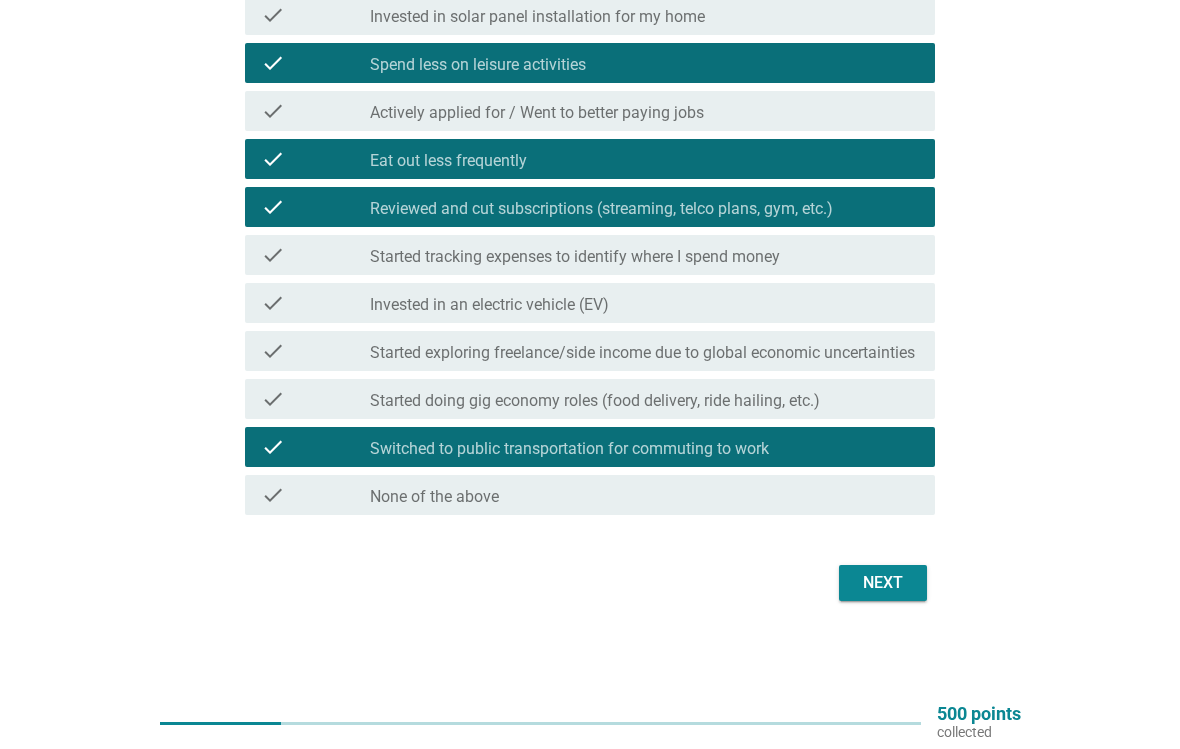 click on "Next" at bounding box center [883, 583] 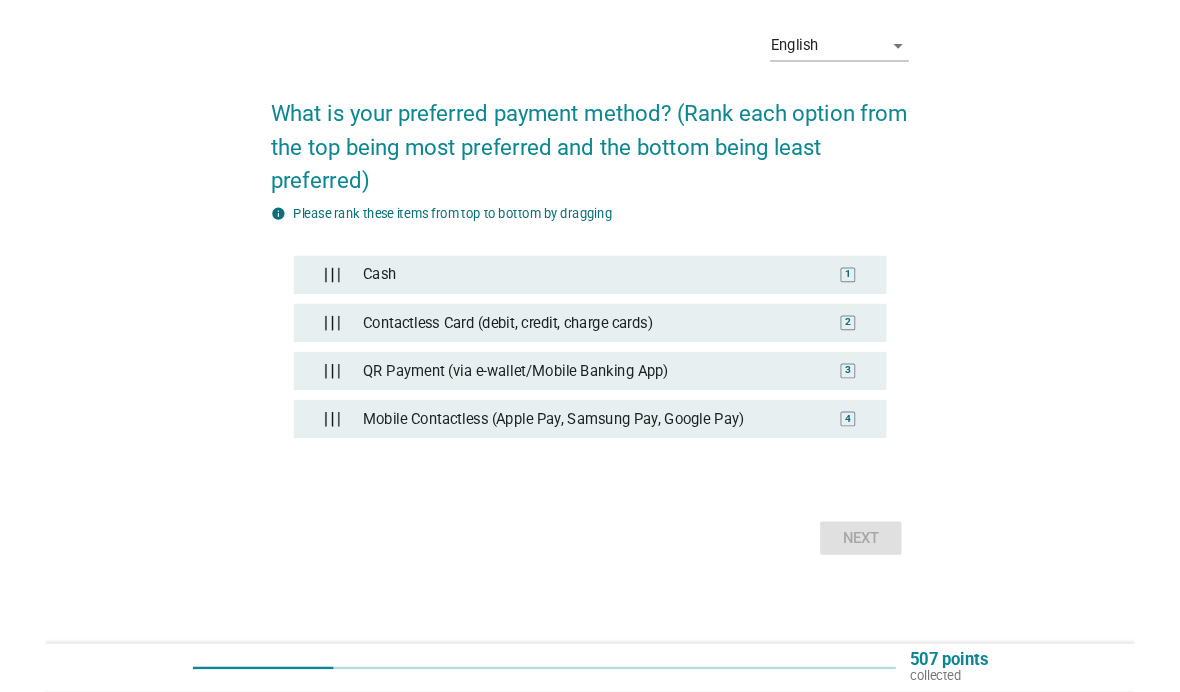 scroll, scrollTop: 0, scrollLeft: 0, axis: both 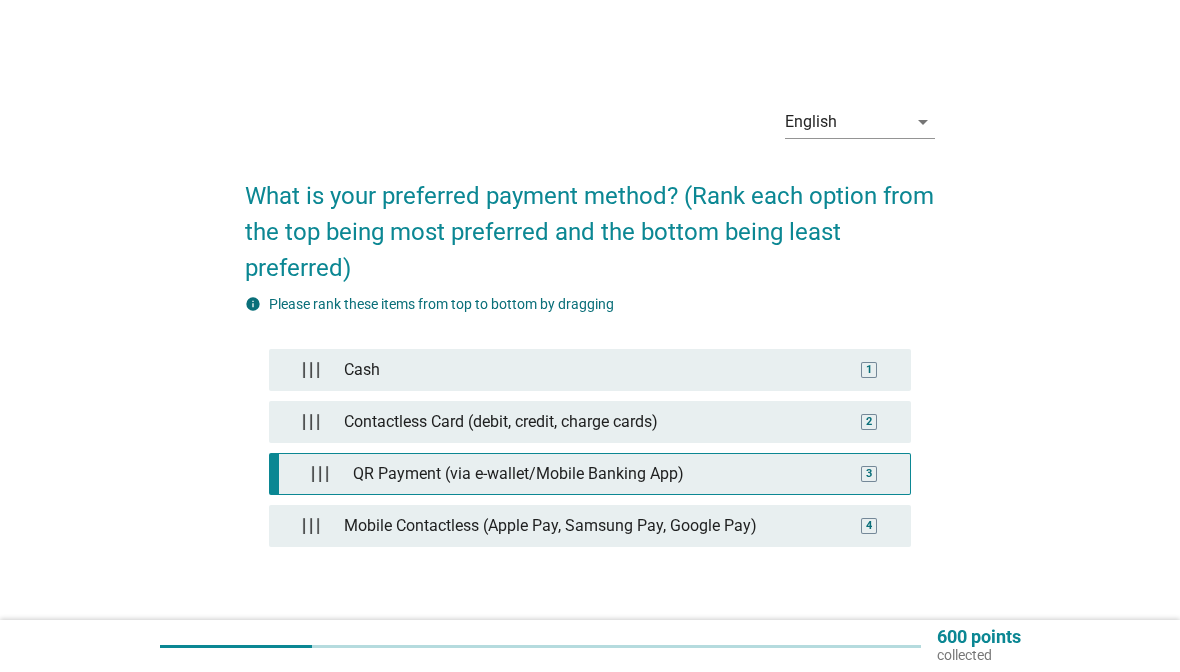 click at bounding box center (320, 474) 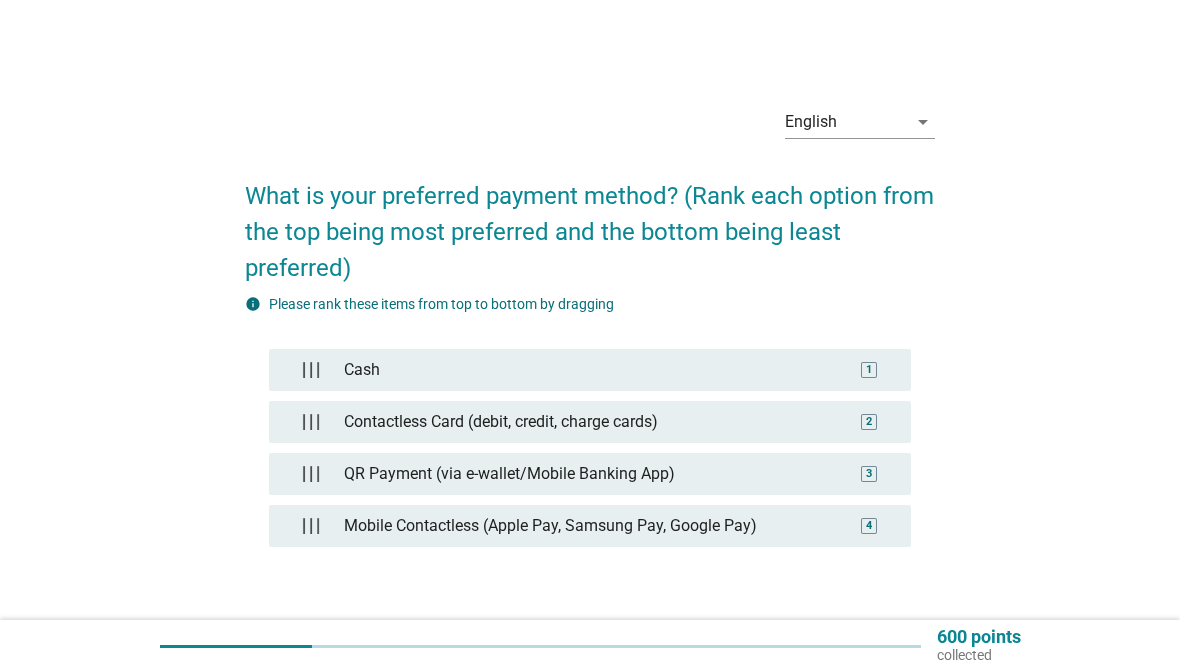 click at bounding box center [311, 474] 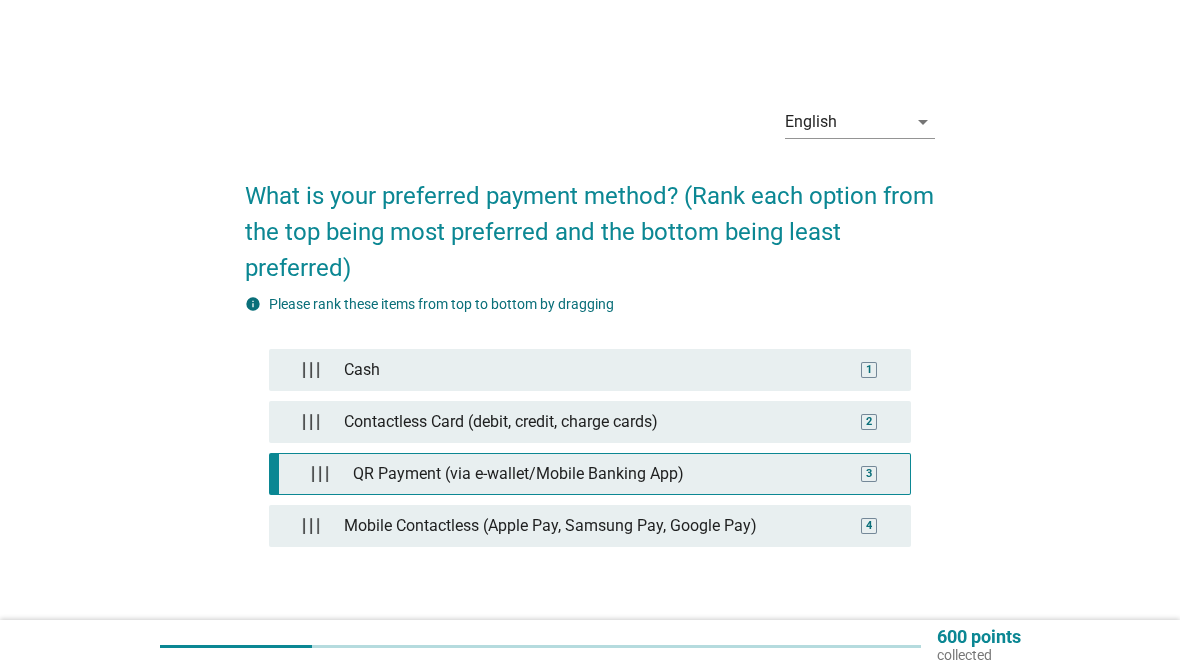 click on "QR Payment (via e-wallet/Mobile Banking App)" at bounding box center (595, 474) 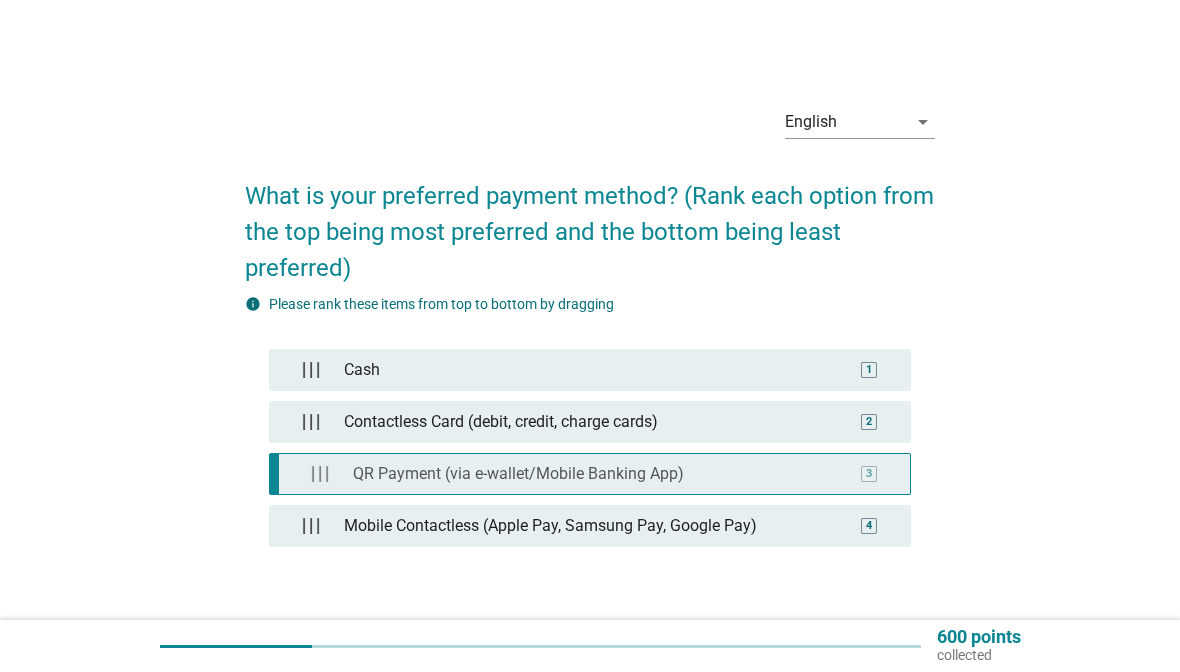 type 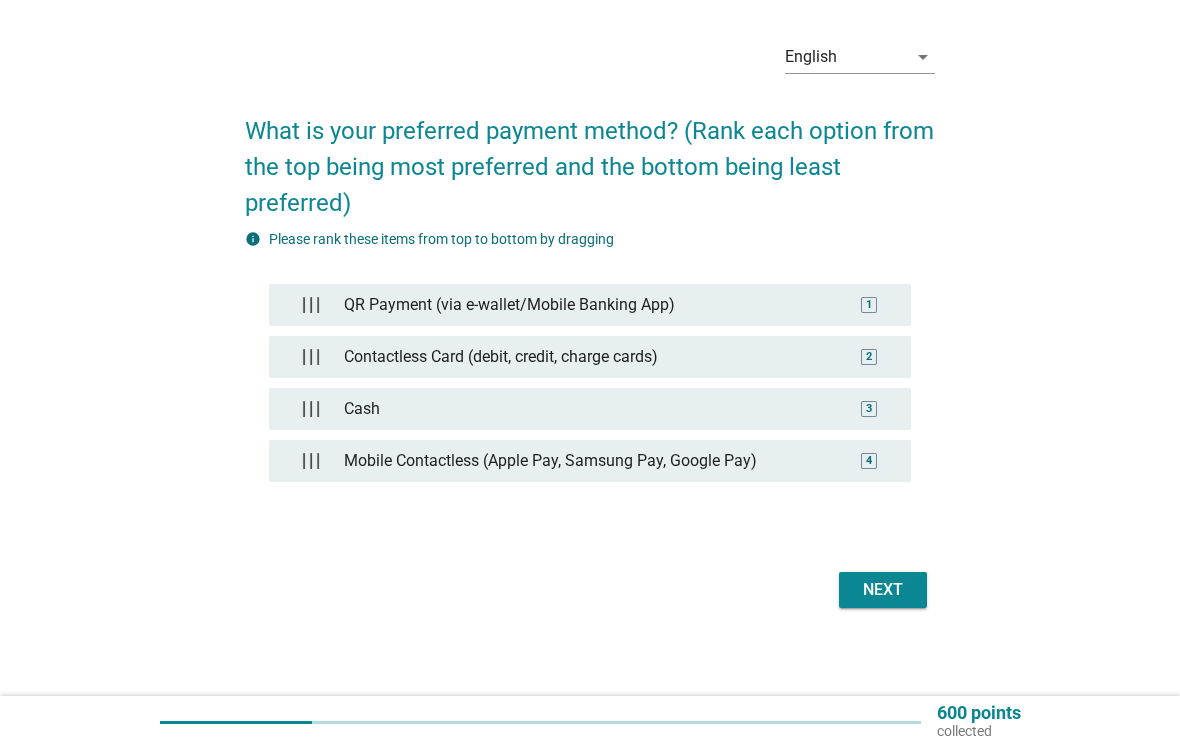 scroll, scrollTop: 77, scrollLeft: 0, axis: vertical 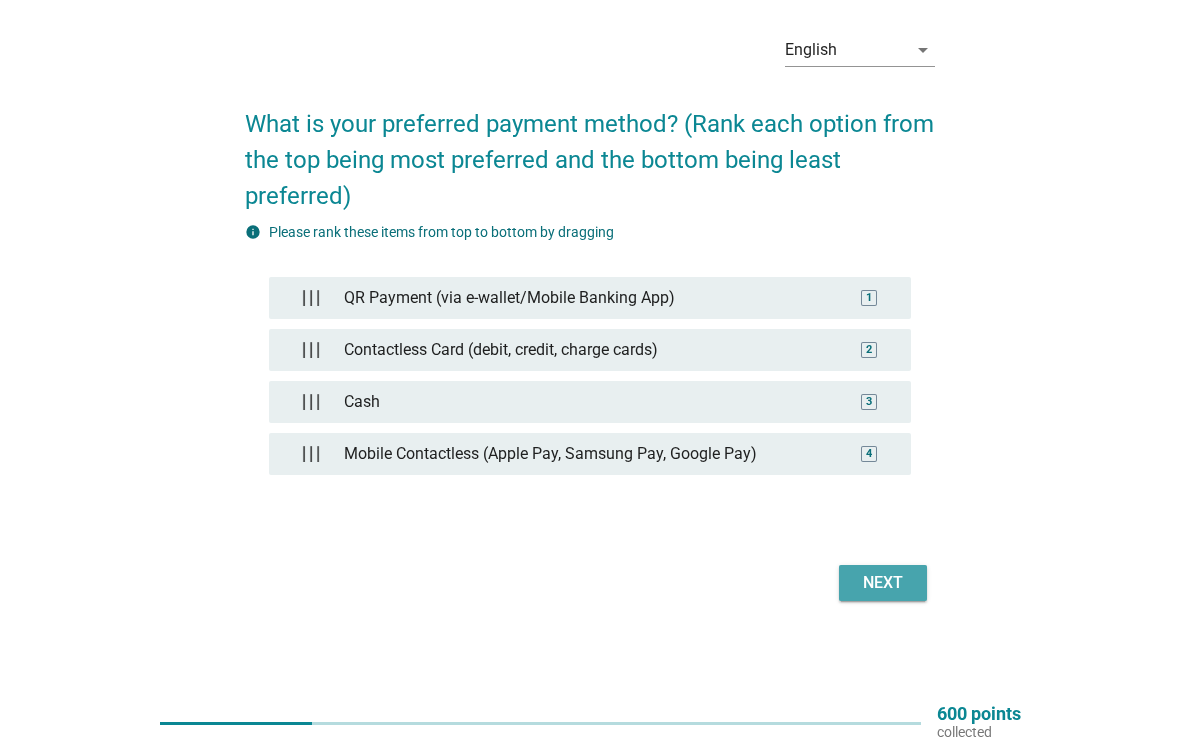 click on "Next" at bounding box center [883, 583] 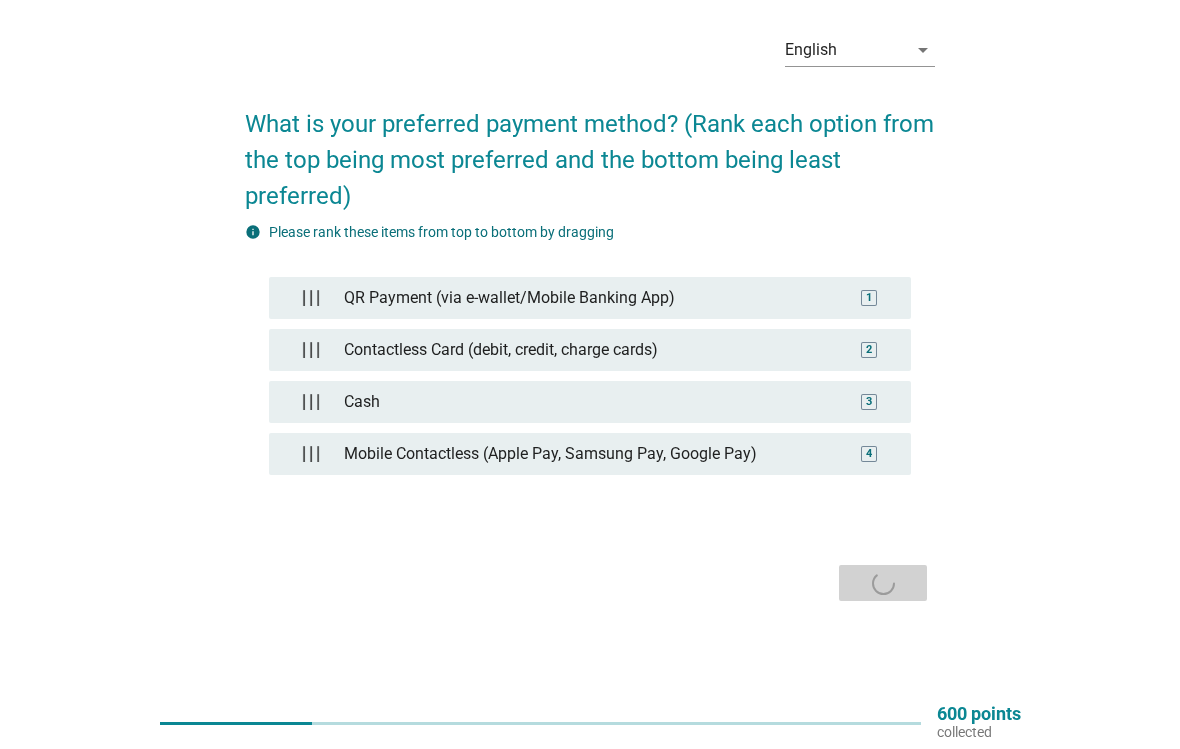 scroll, scrollTop: 0, scrollLeft: 0, axis: both 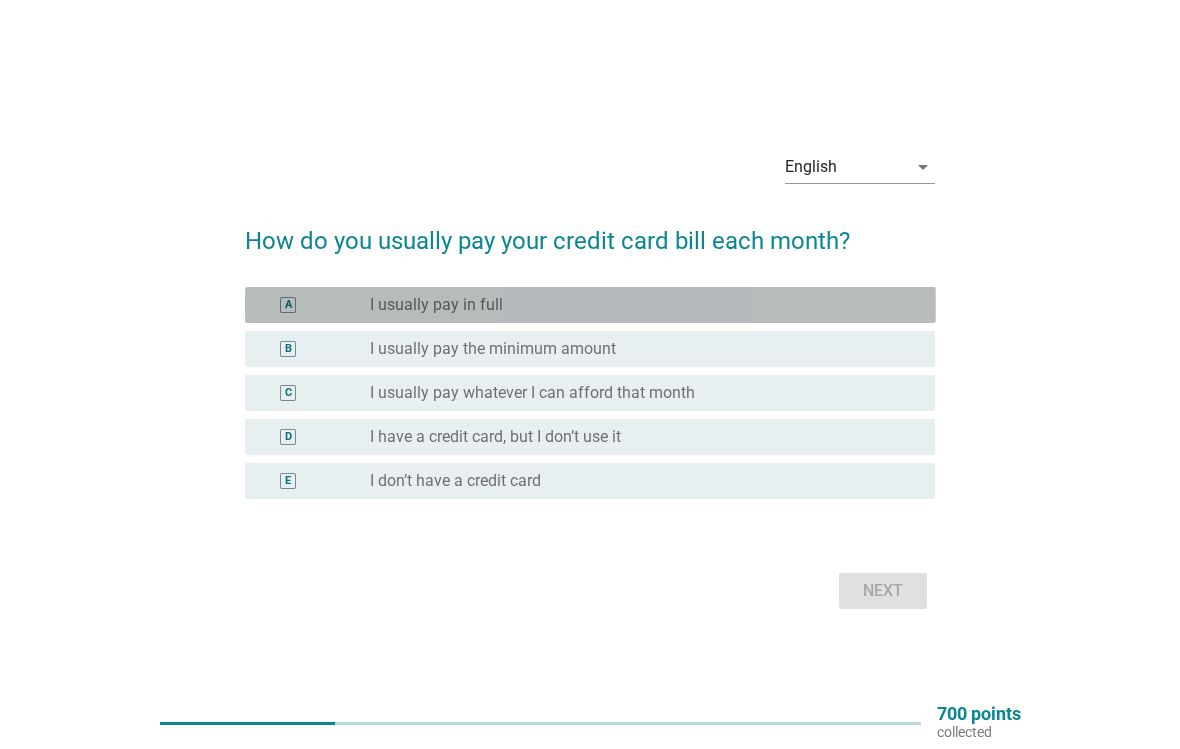 click on "I usually pay in full" at bounding box center [436, 305] 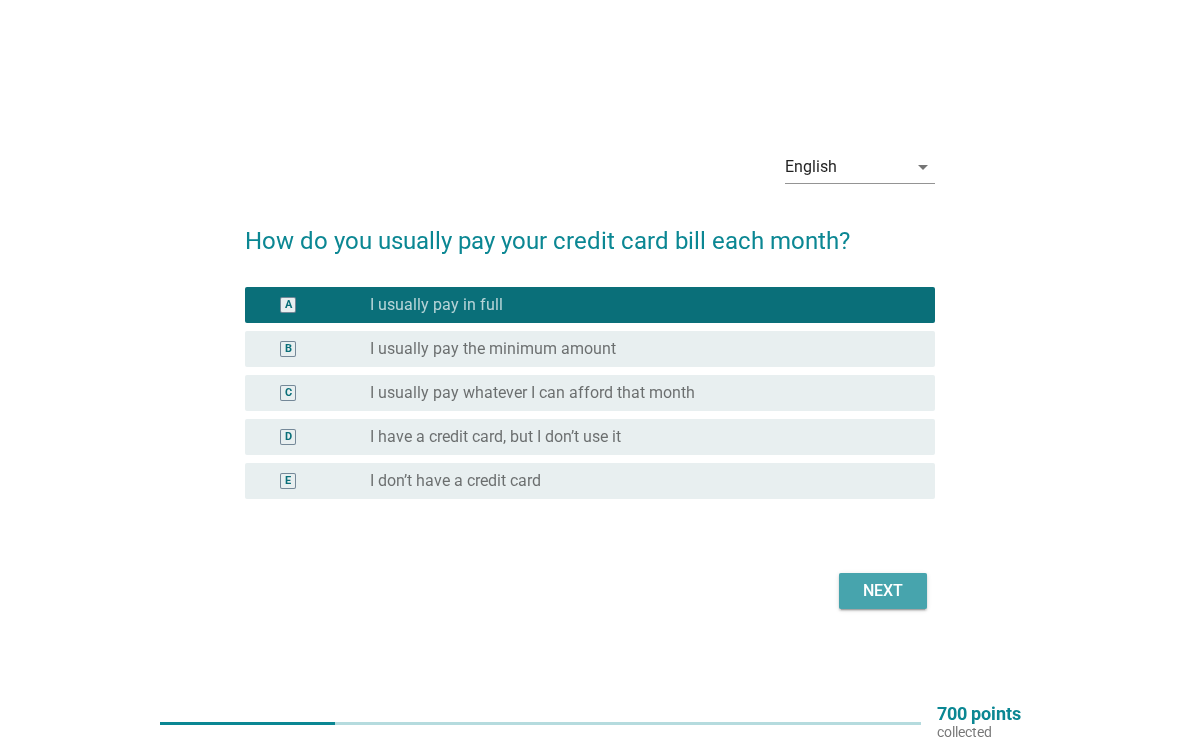 click on "Next" at bounding box center [883, 591] 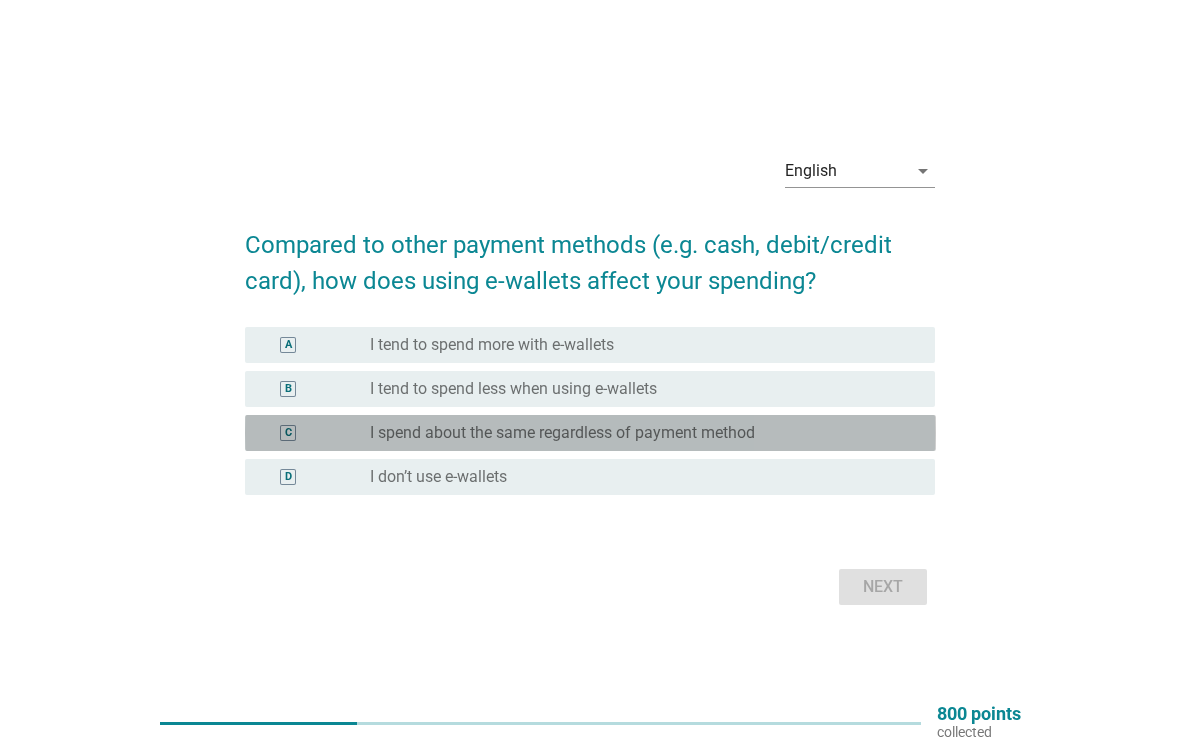 click on "C" at bounding box center (288, 433) 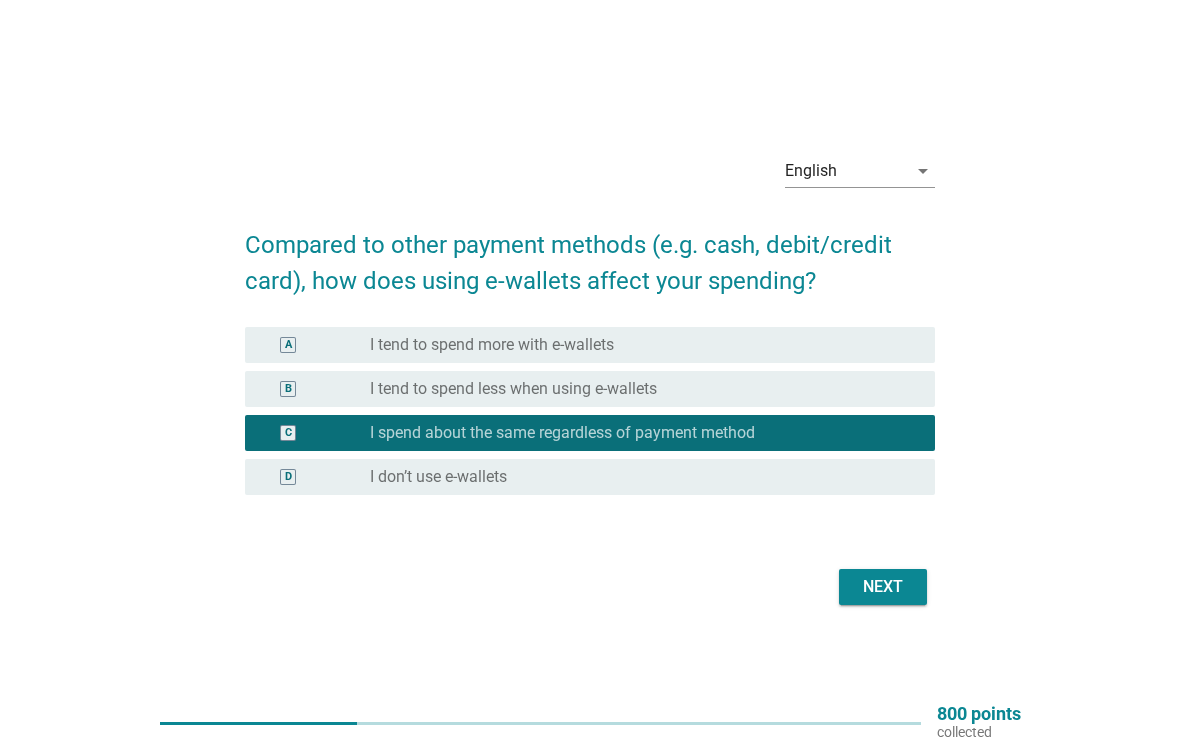 click on "Next" at bounding box center [883, 587] 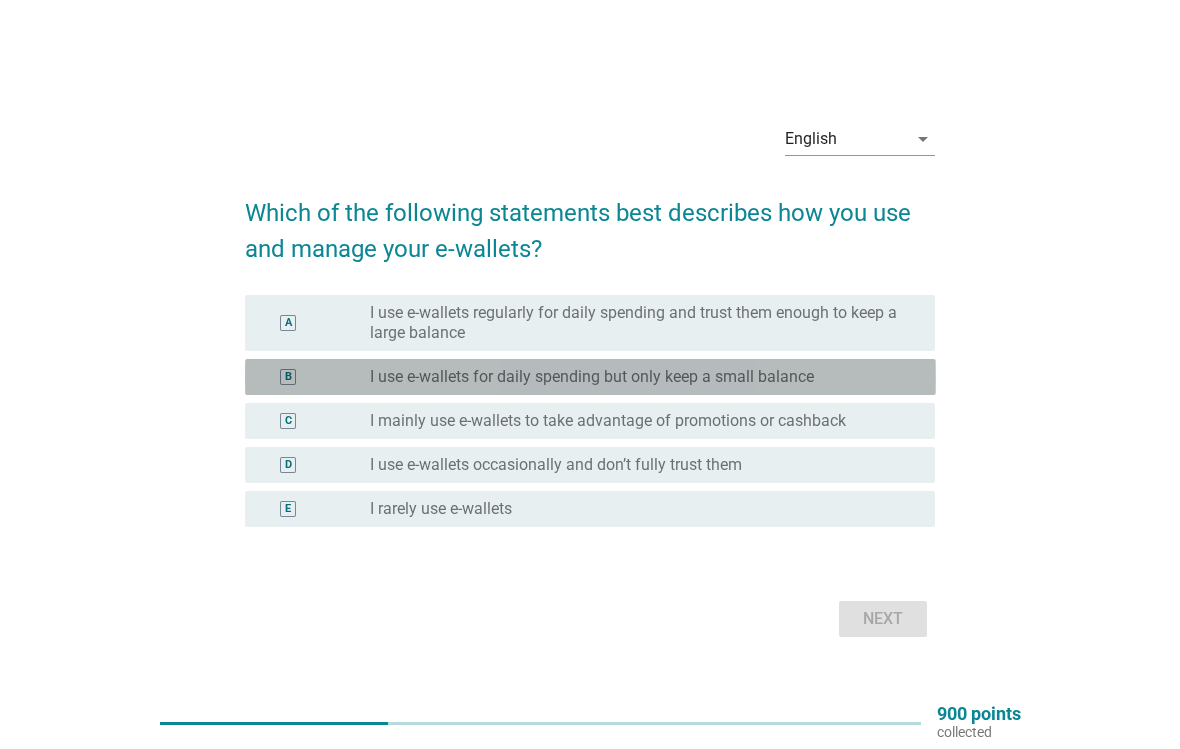 click on "I use e-wallets for daily spending but only keep a small balance" at bounding box center (592, 377) 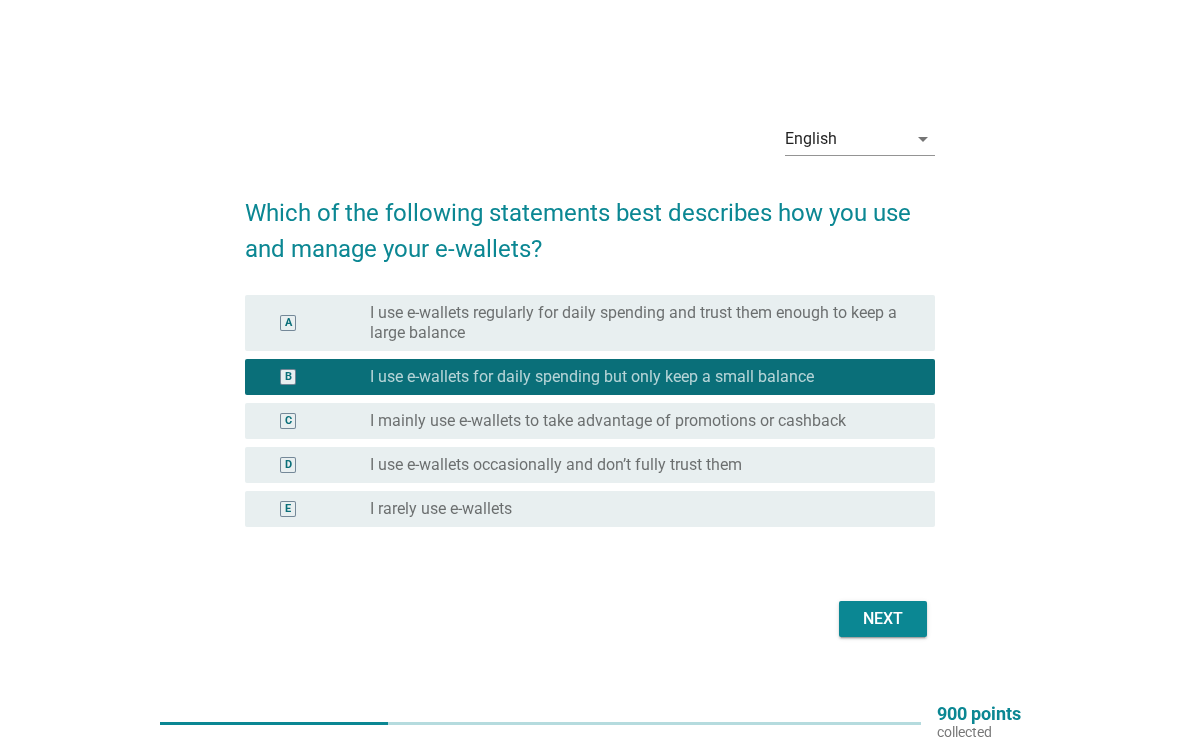 click on "Next" at bounding box center (883, 619) 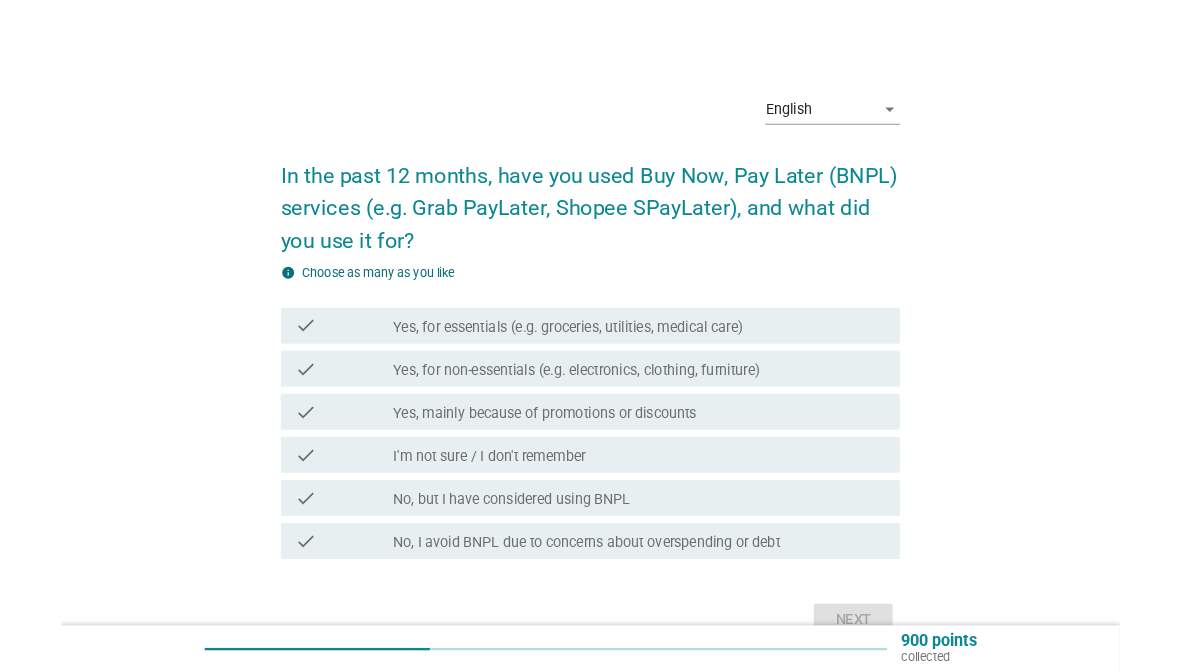 scroll, scrollTop: 77, scrollLeft: 0, axis: vertical 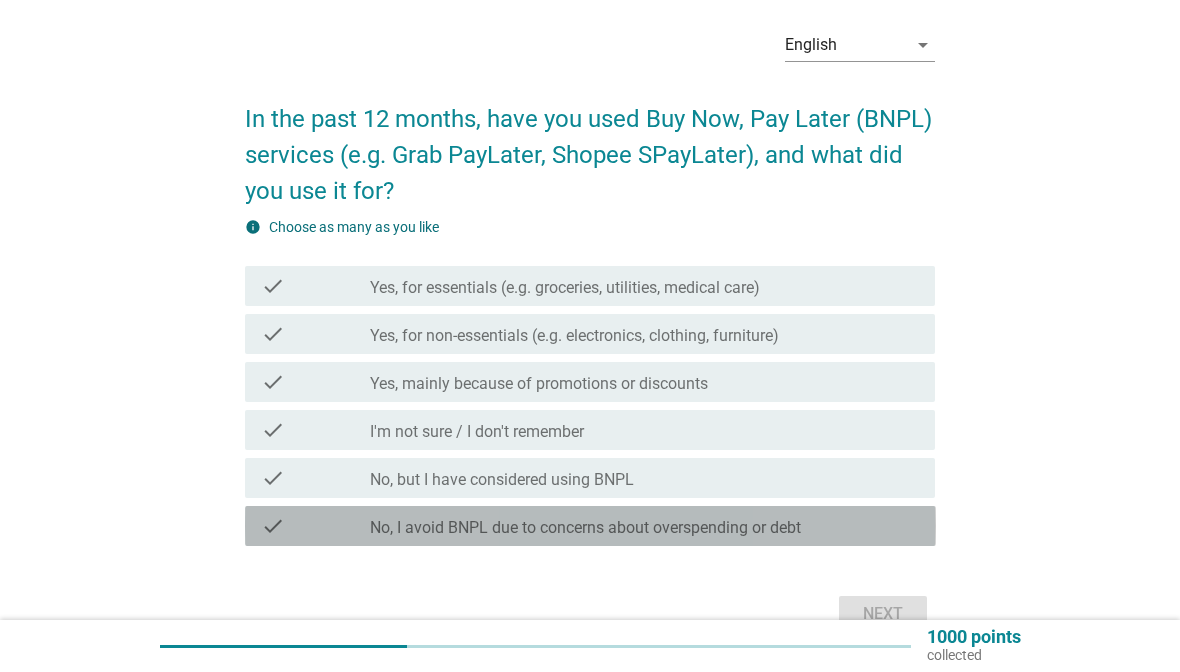 click on "No, I avoid BNPL due to concerns about overspending or debt" at bounding box center (585, 528) 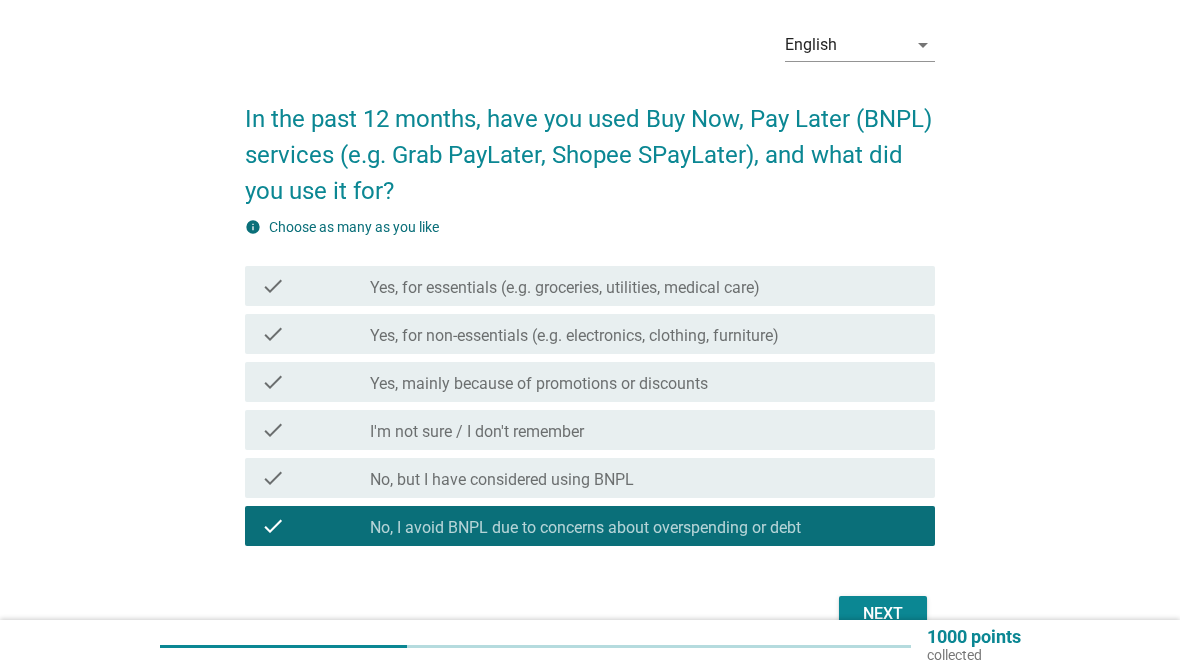 click on "Next" at bounding box center [883, 614] 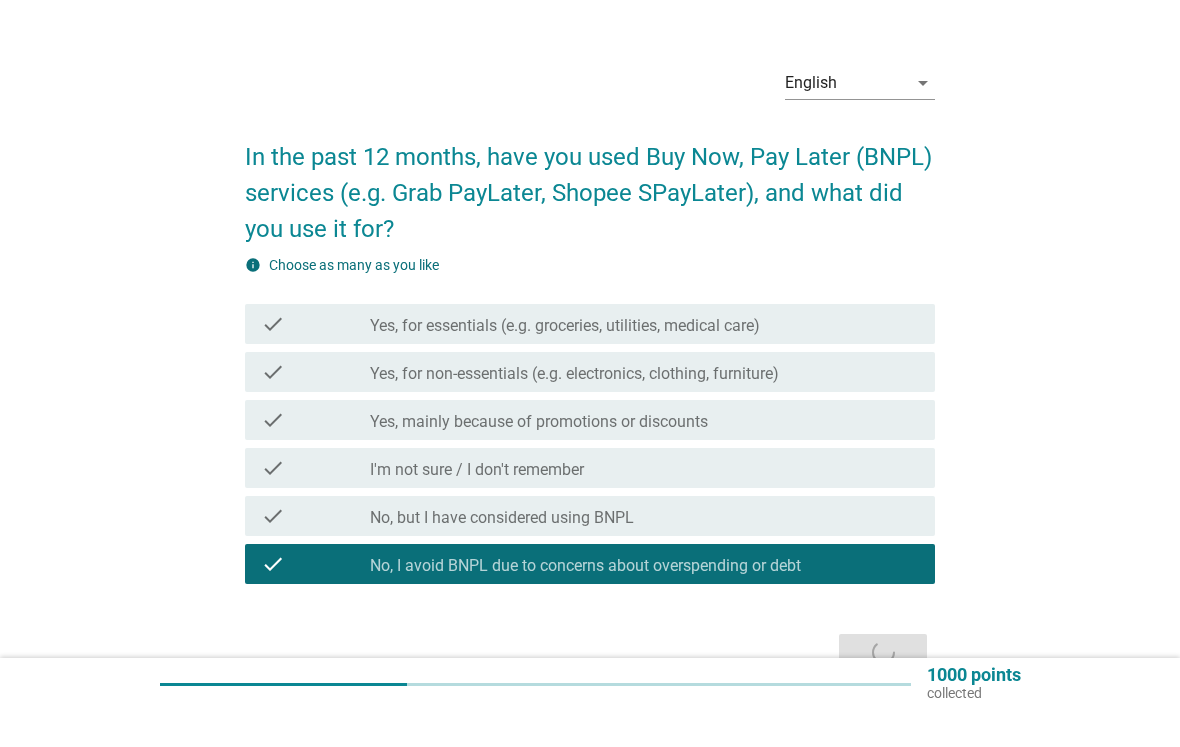 scroll, scrollTop: 0, scrollLeft: 0, axis: both 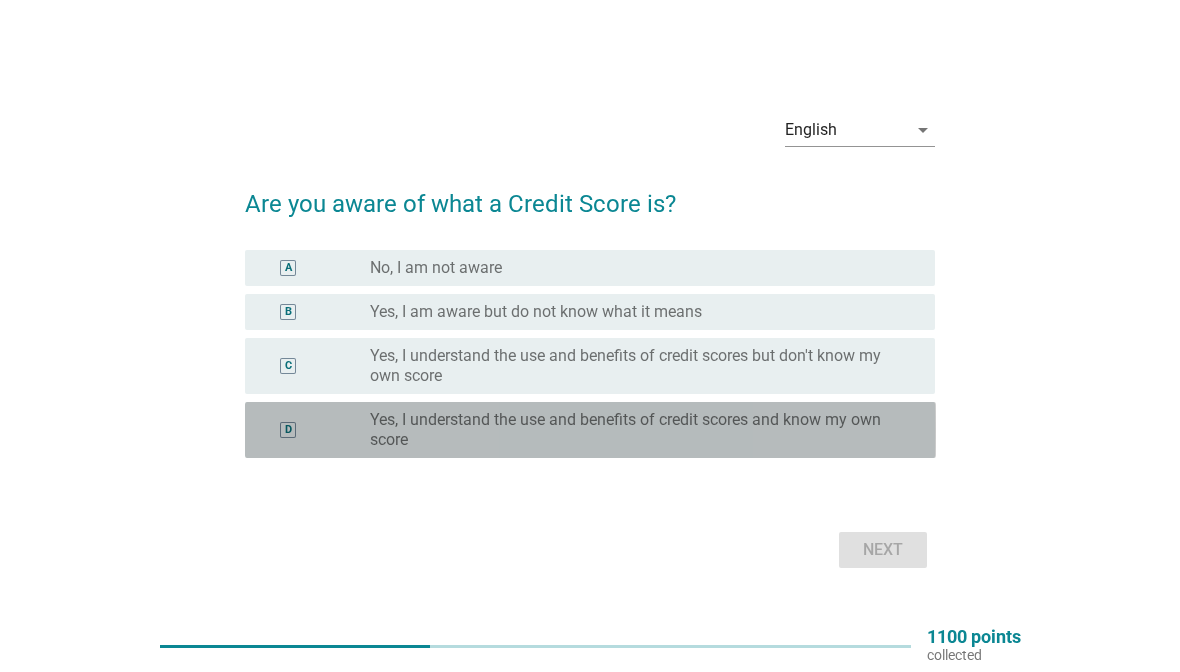click on "Yes, I understand the use and benefits of credit scores and know my own score" at bounding box center (636, 430) 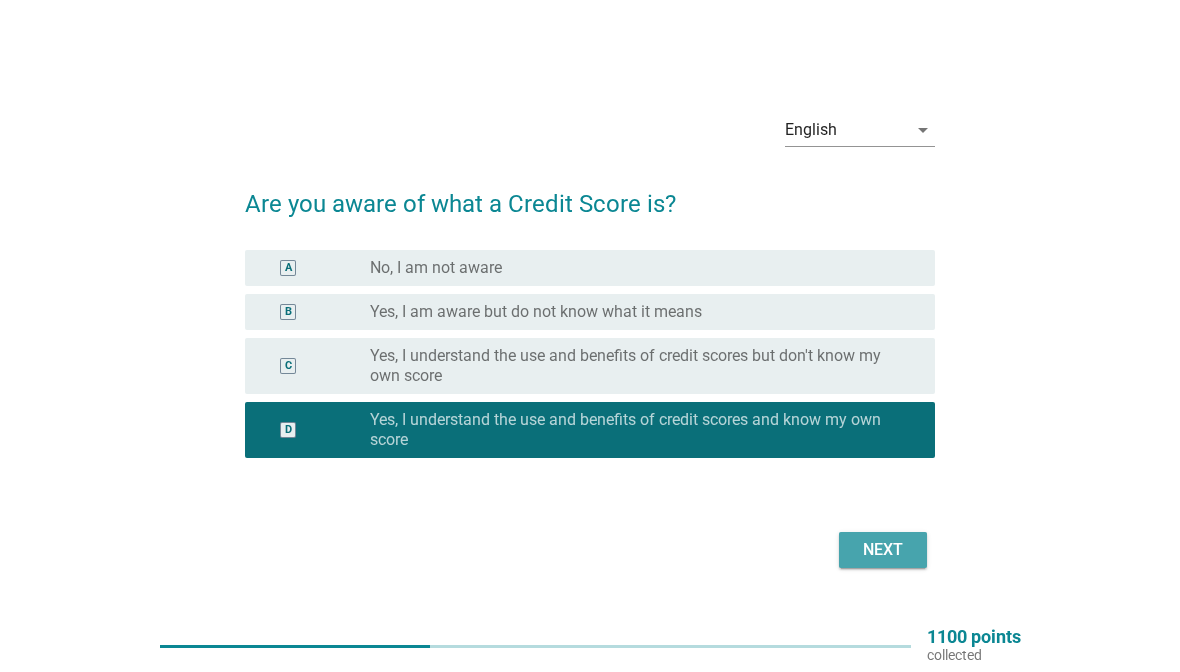 click on "Next" at bounding box center [883, 550] 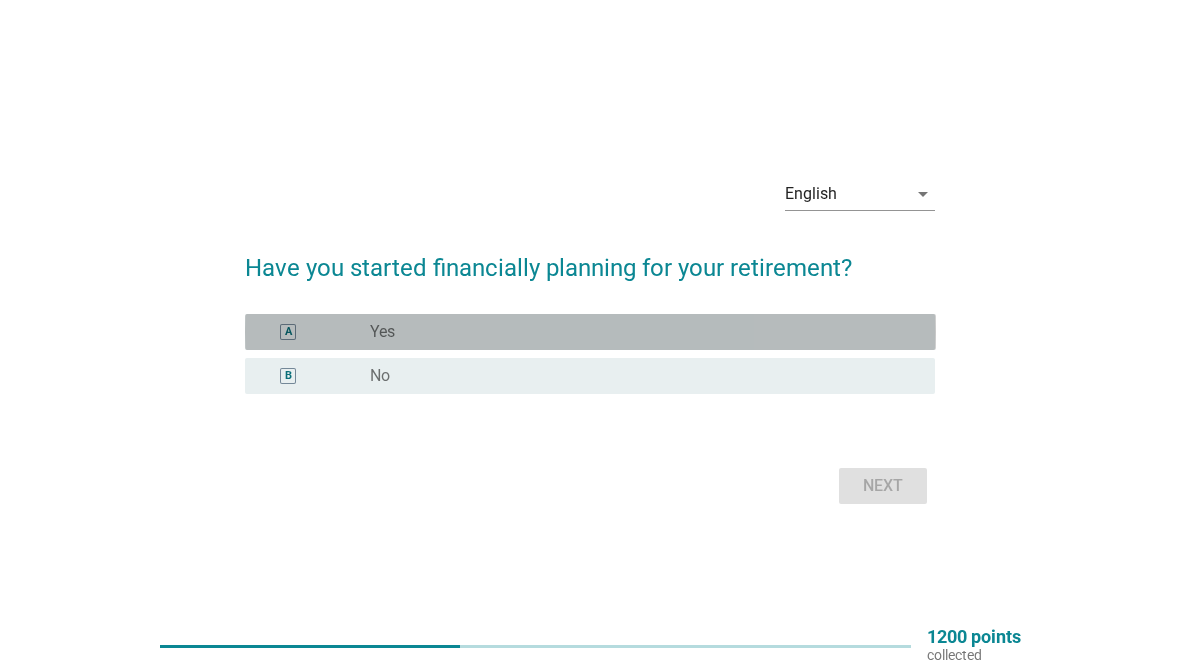 click on "radio_button_unchecked Yes" at bounding box center (636, 332) 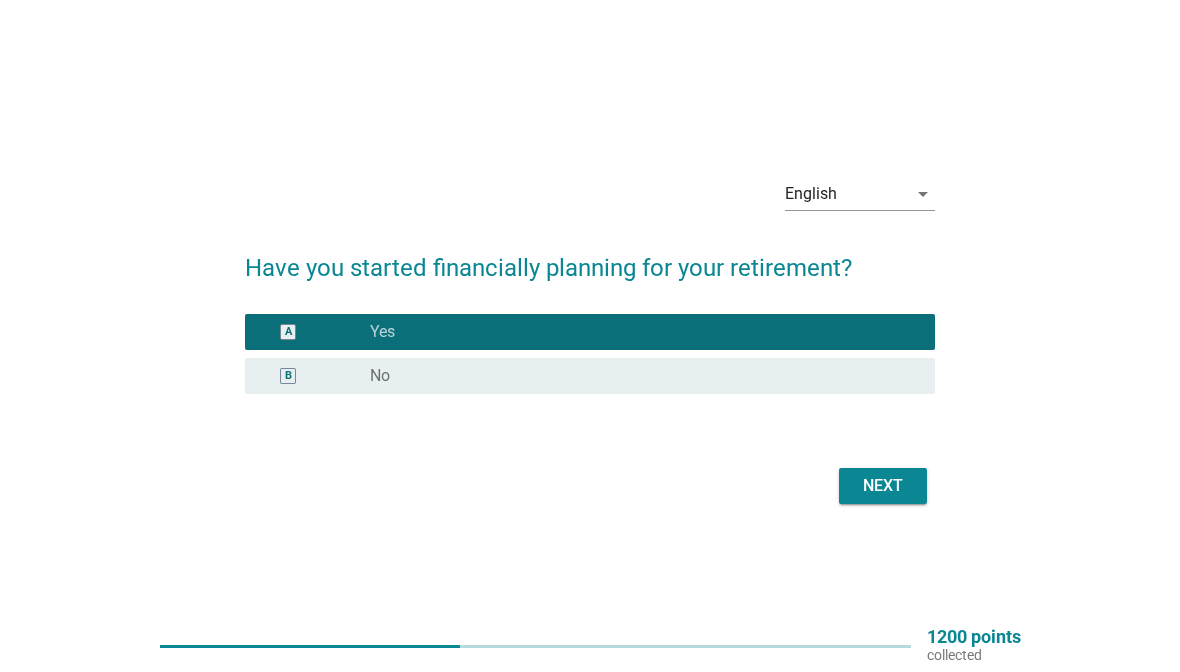 click on "Next" at bounding box center (883, 486) 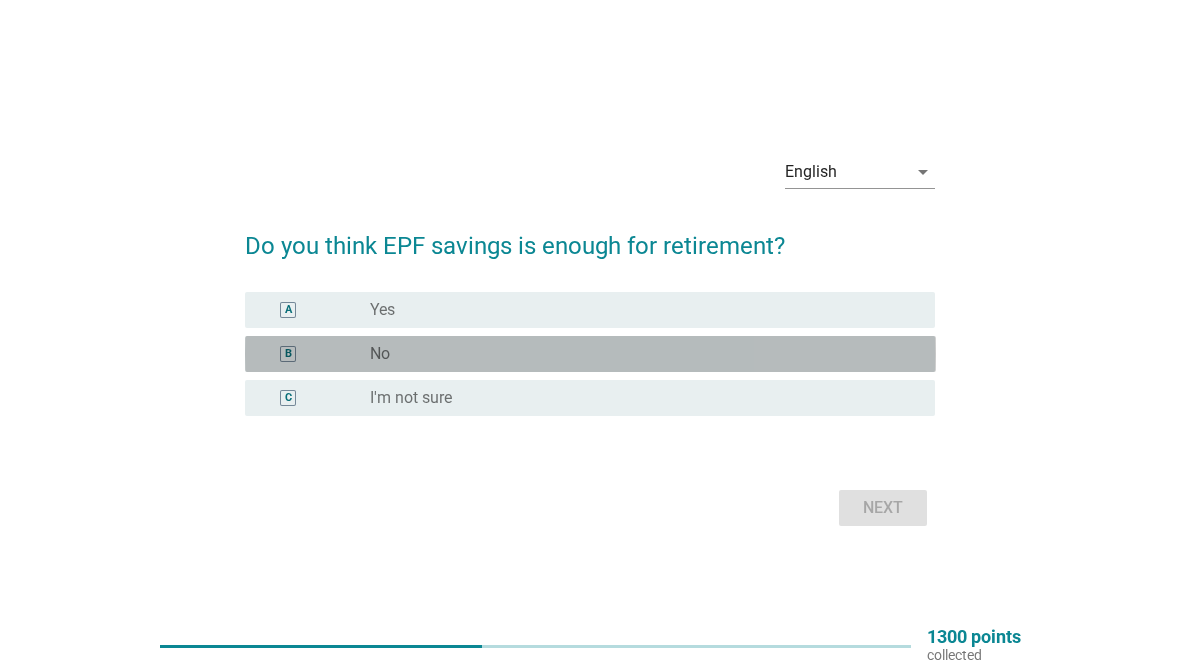 click on "radio_button_unchecked No" at bounding box center (636, 354) 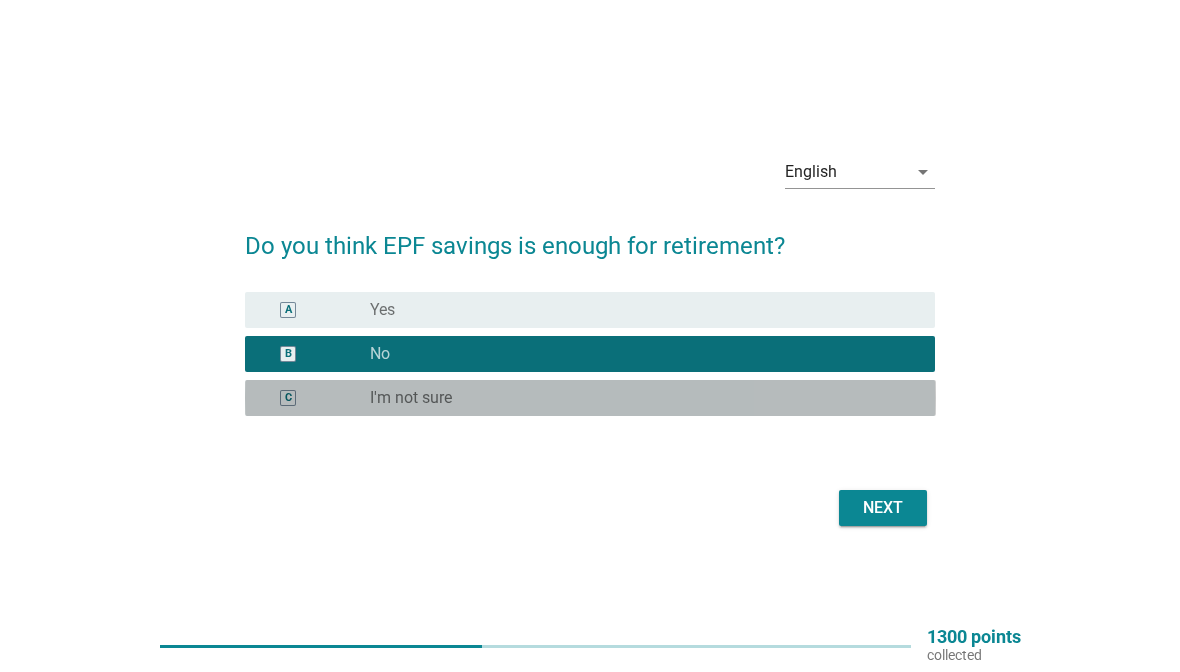 click on "radio_button_unchecked I'm not sure" at bounding box center (636, 398) 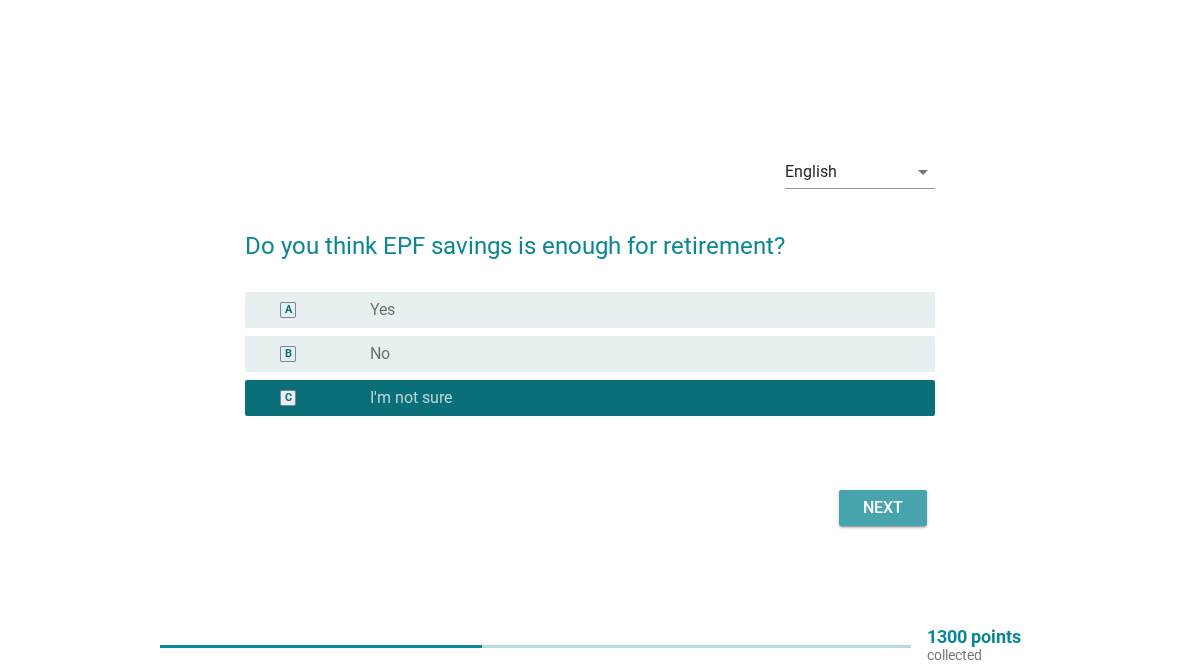 click on "Next" at bounding box center (883, 508) 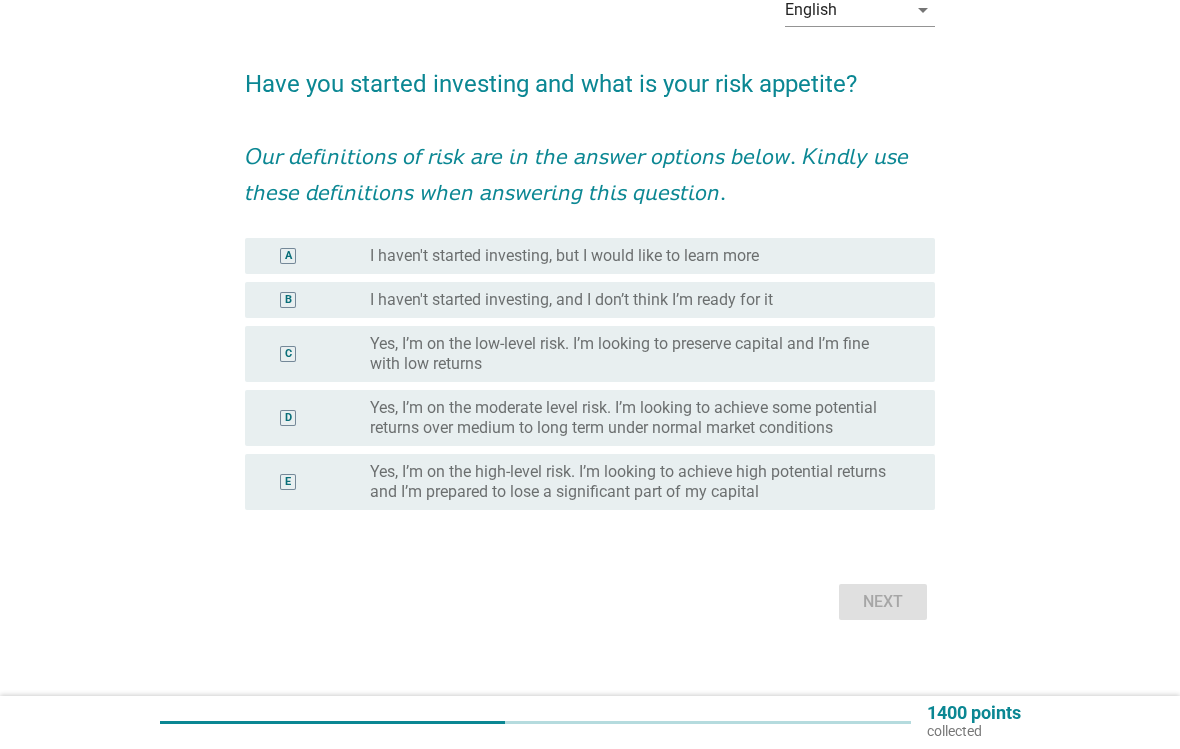 scroll, scrollTop: 113, scrollLeft: 0, axis: vertical 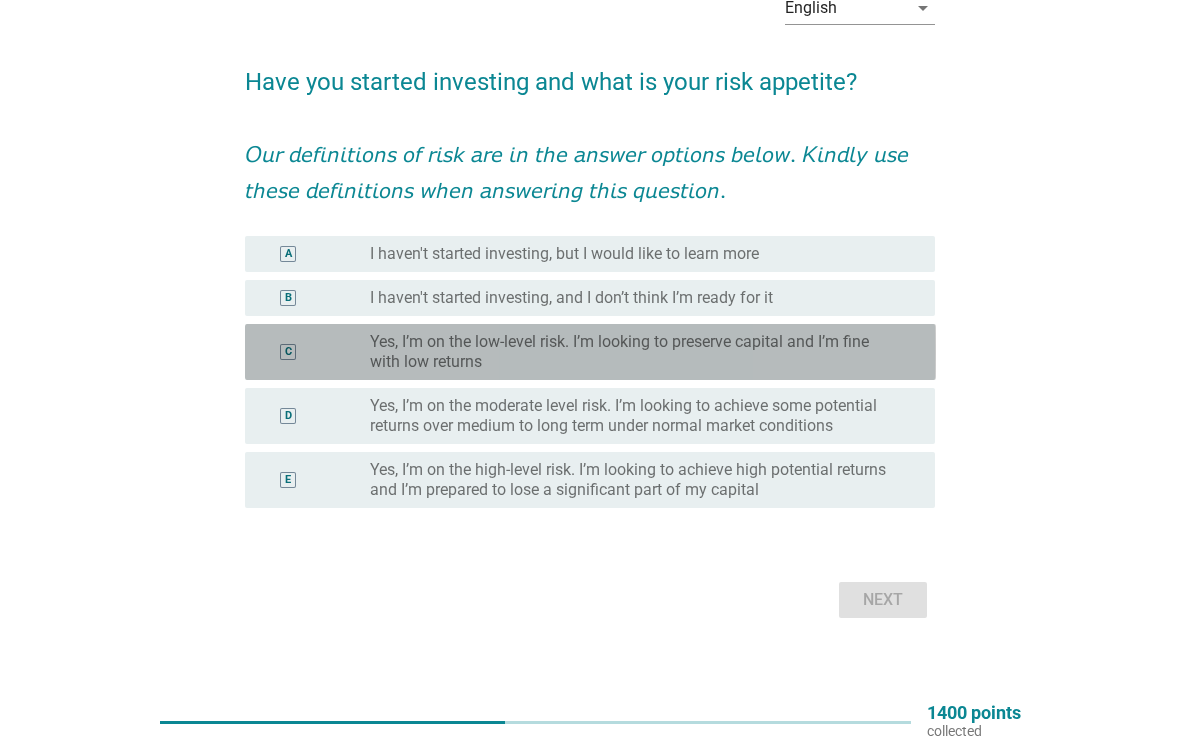click on "Yes, I’m on the low-level risk. I’m looking to preserve capital and I’m fine with low returns" at bounding box center (636, 353) 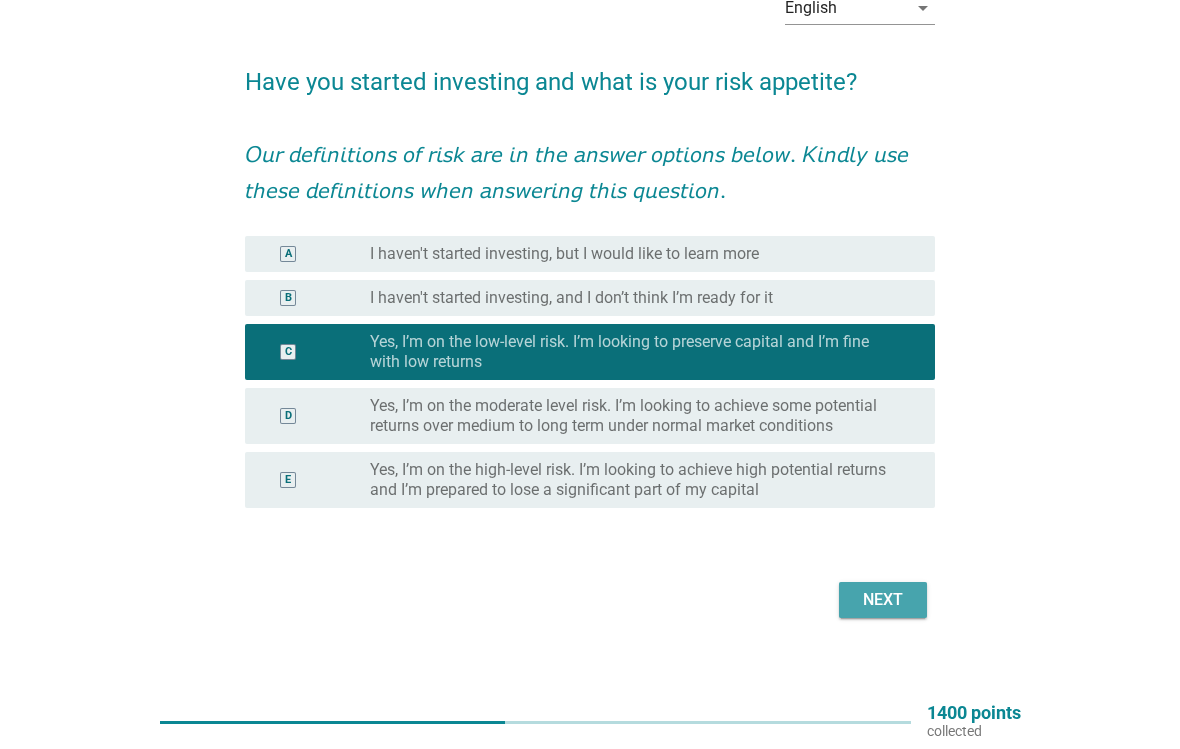 click on "Next" at bounding box center (883, 601) 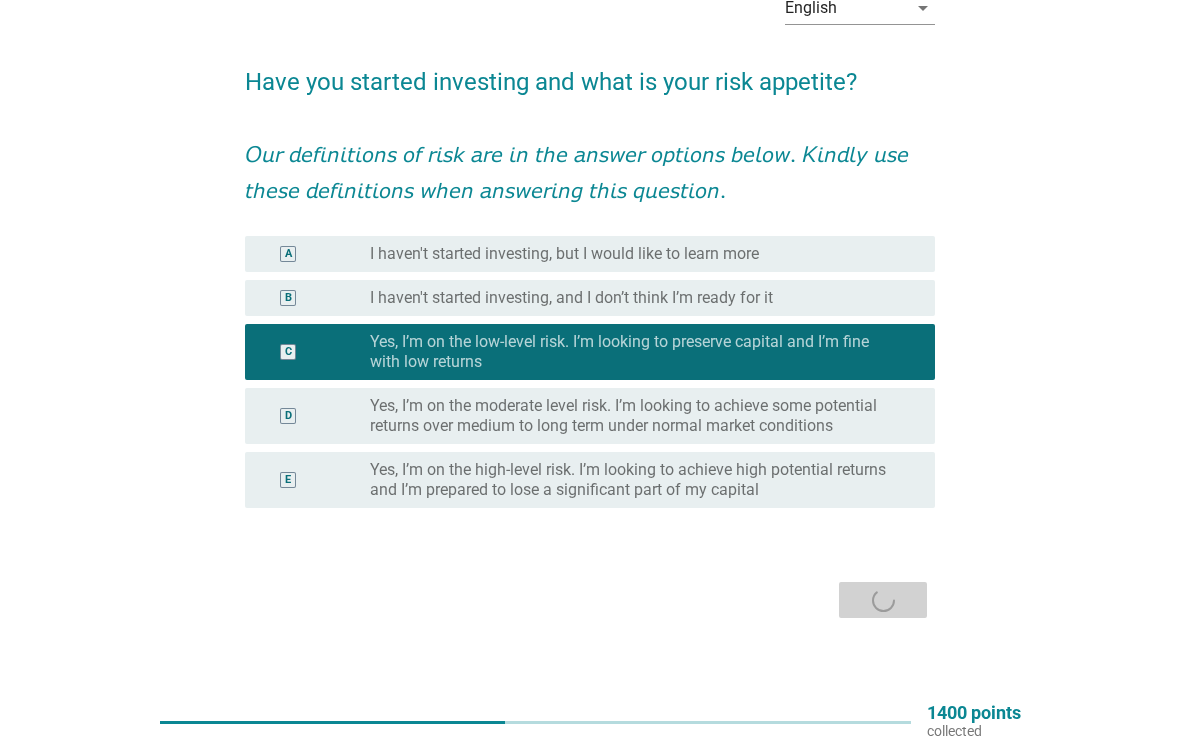 scroll, scrollTop: 0, scrollLeft: 0, axis: both 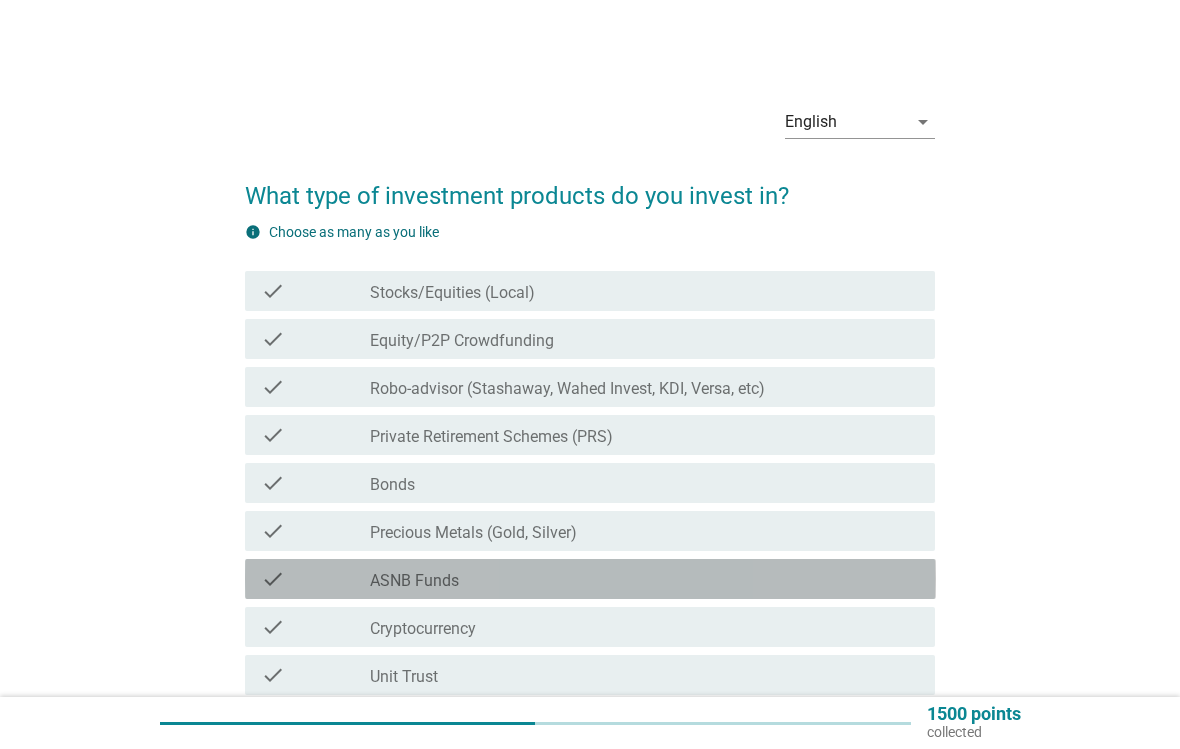 click on "check     check_box_outline_blank ASNB Funds" at bounding box center [590, 579] 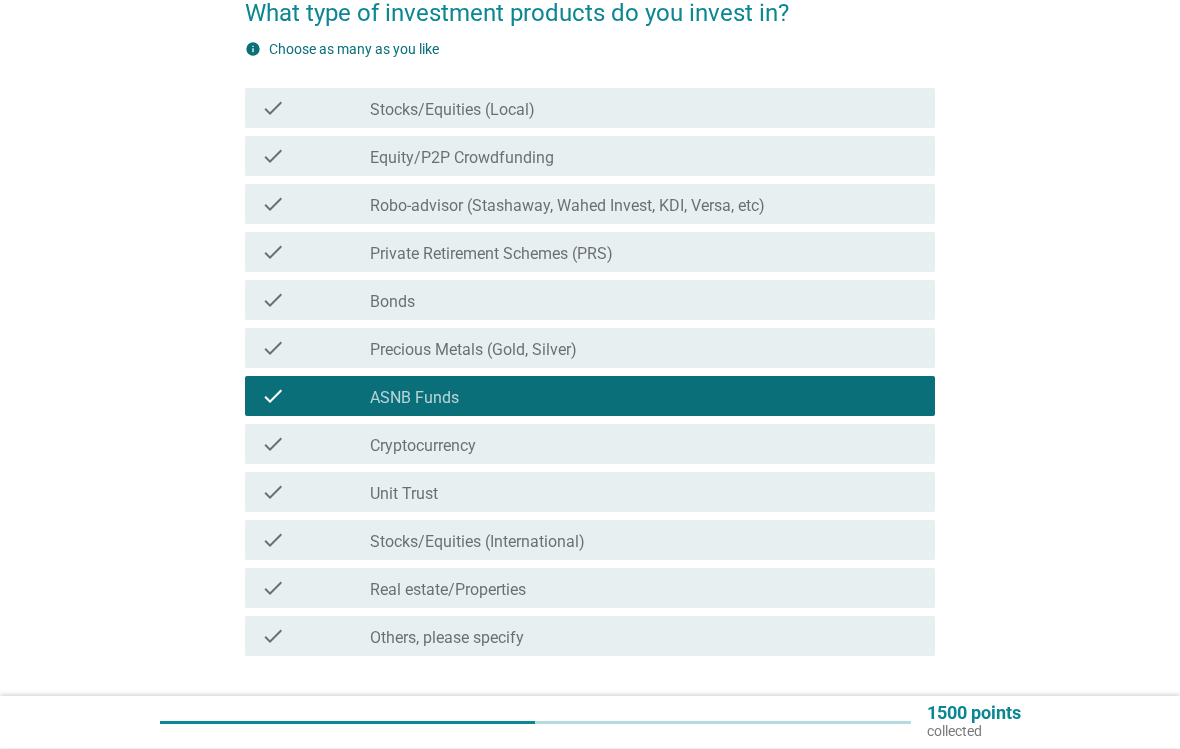 scroll, scrollTop: 187, scrollLeft: 0, axis: vertical 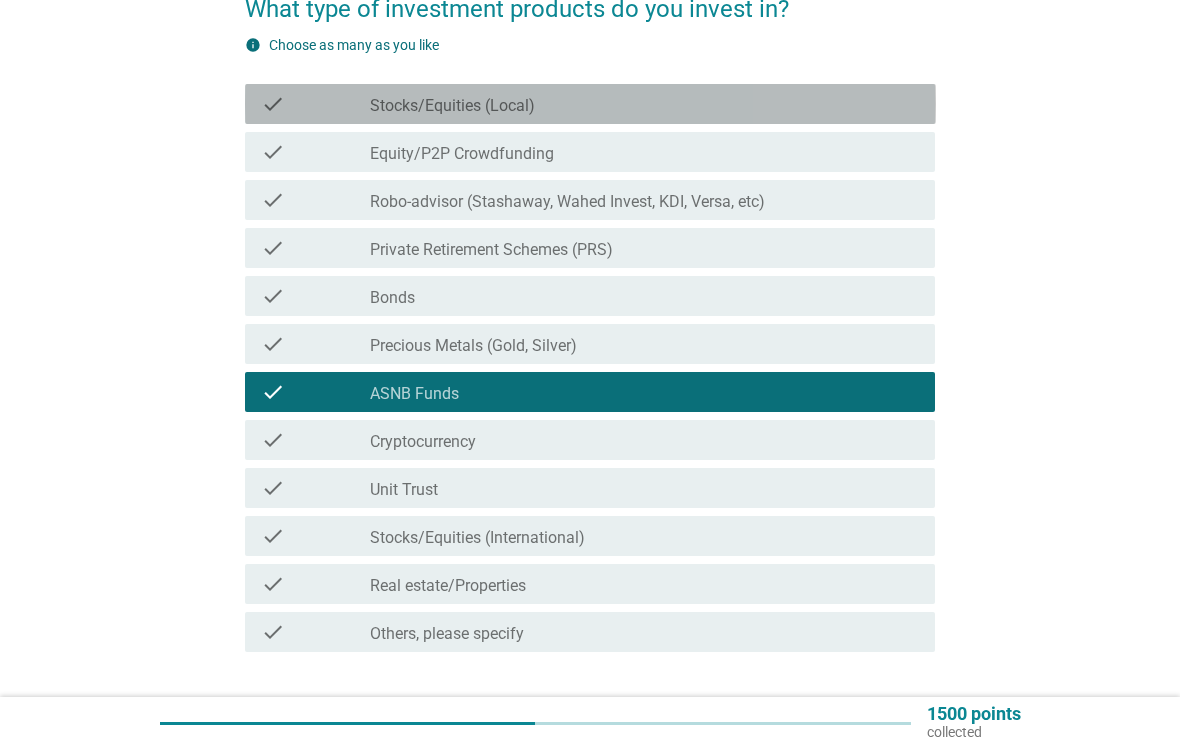 click on "check     check_box_outline_blank Stocks/Equities (Local)" at bounding box center [590, 104] 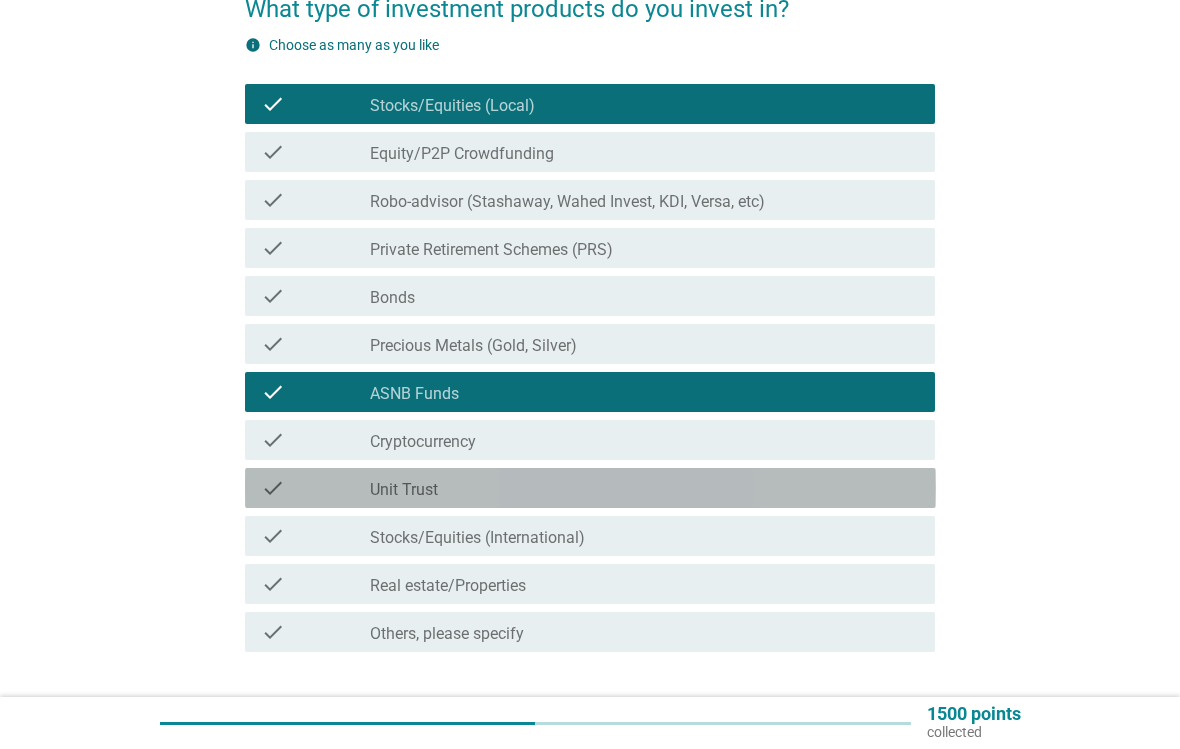 click on "check_box_outline_blank Unit Trust" at bounding box center (644, 488) 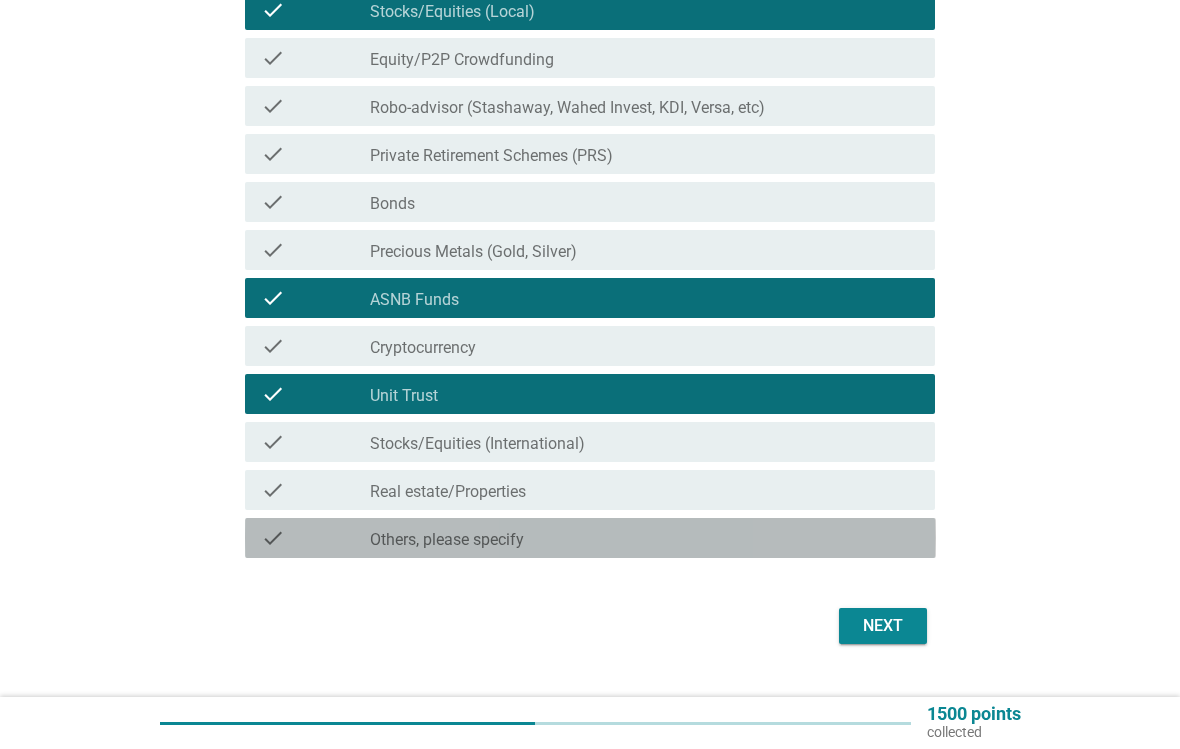 scroll, scrollTop: 290, scrollLeft: 0, axis: vertical 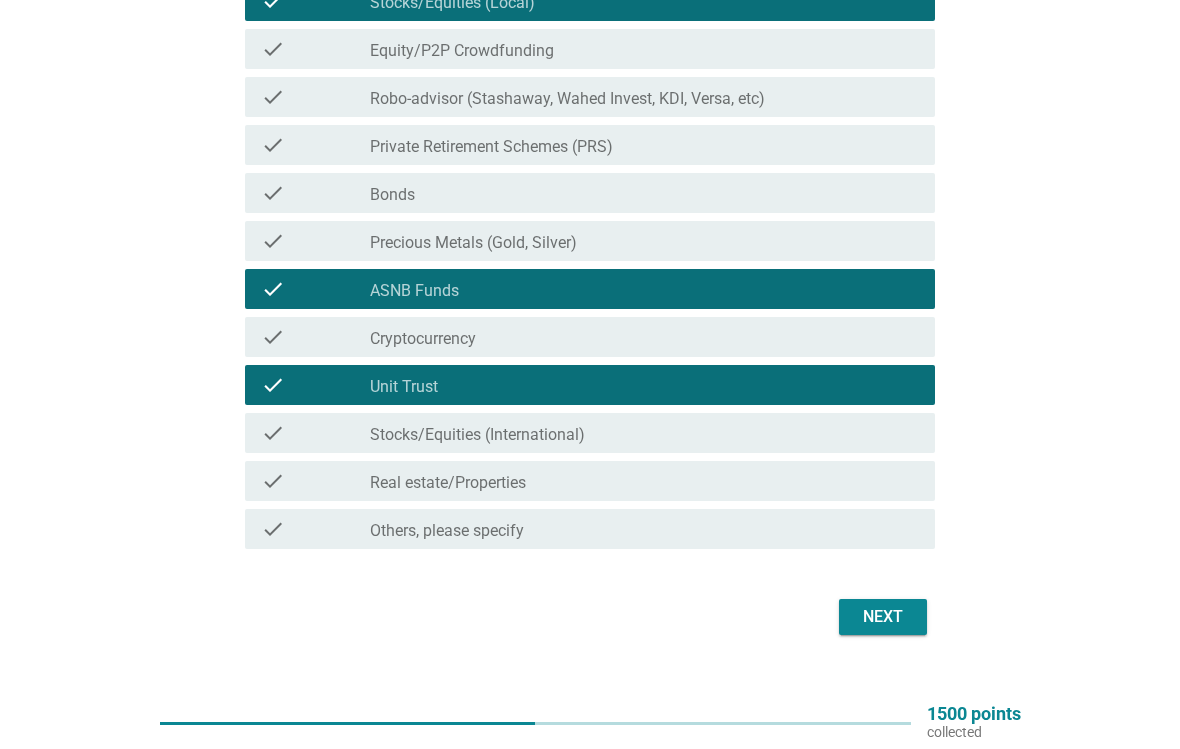 click on "Next" at bounding box center (883, 617) 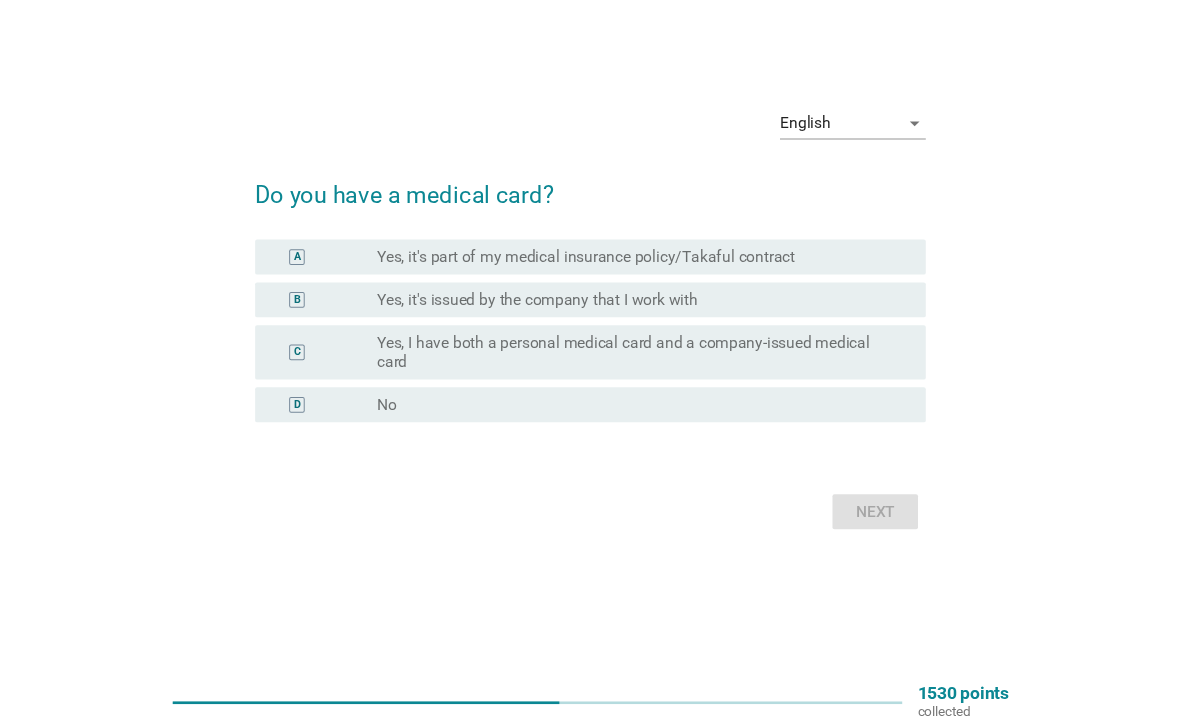 scroll, scrollTop: 0, scrollLeft: 0, axis: both 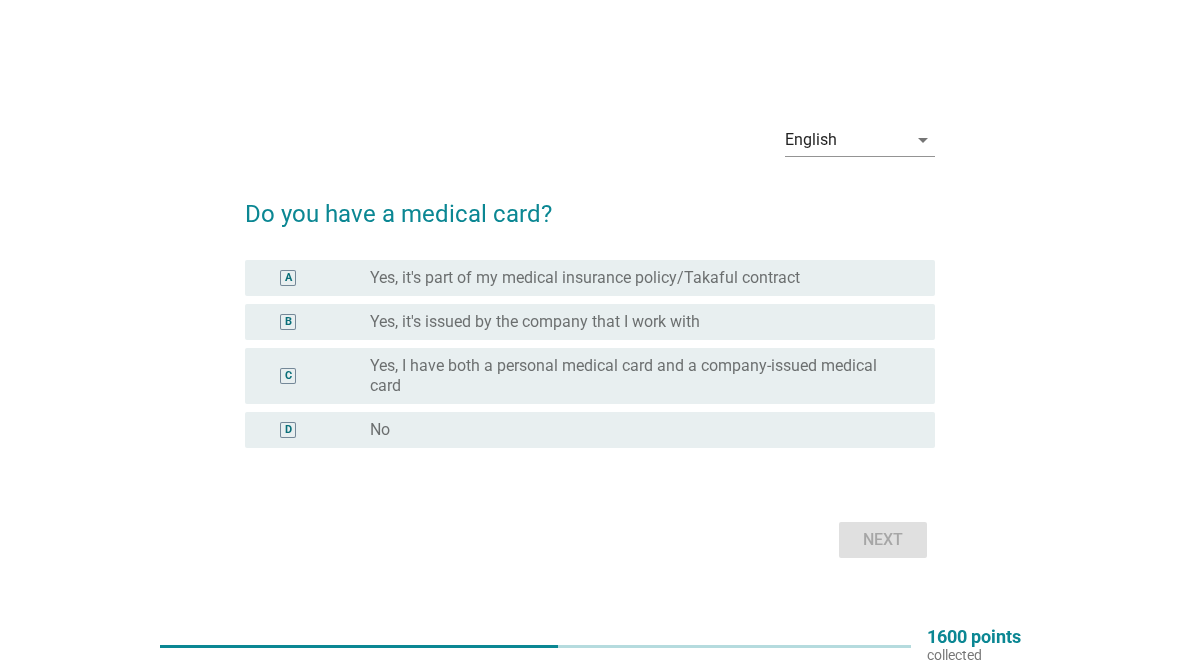 click on "D     radio_button_unchecked No" at bounding box center [590, 430] 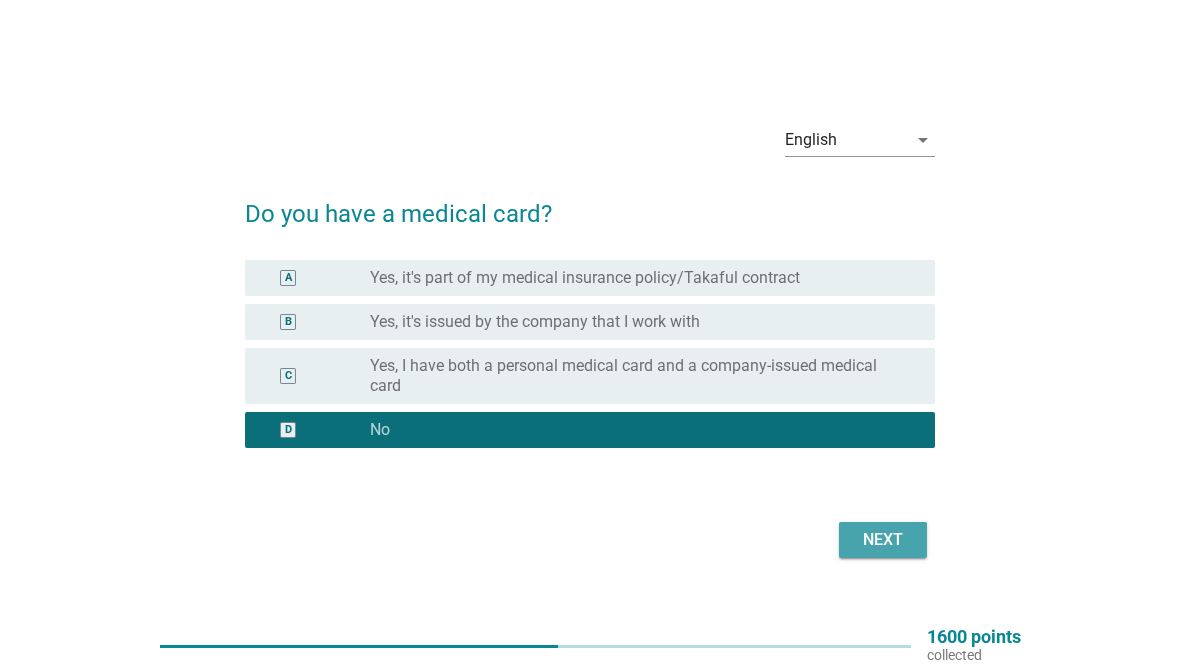 click on "Next" at bounding box center [883, 540] 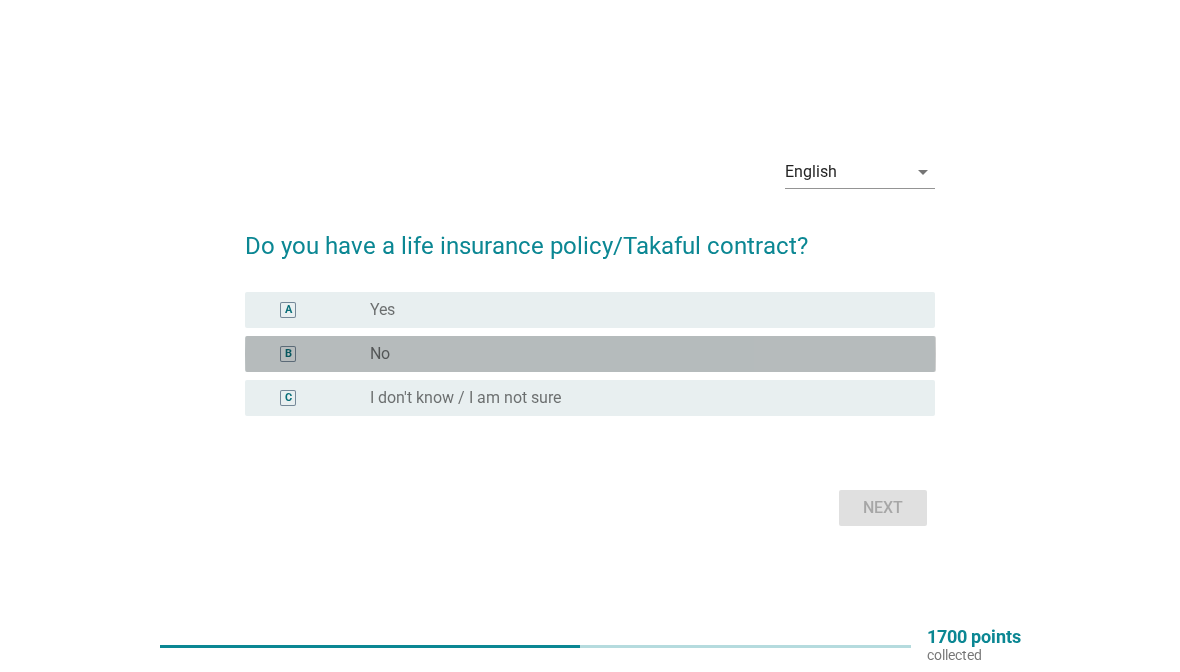 click on "radio_button_unchecked No" at bounding box center [636, 354] 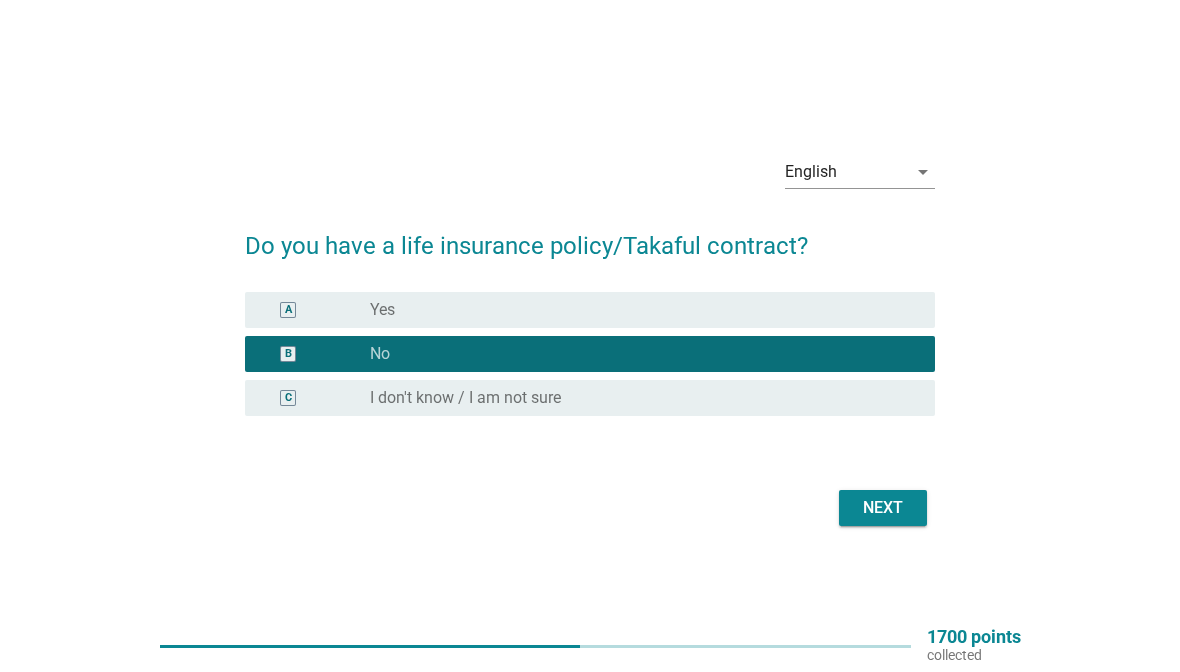 click on "Next" at bounding box center [883, 508] 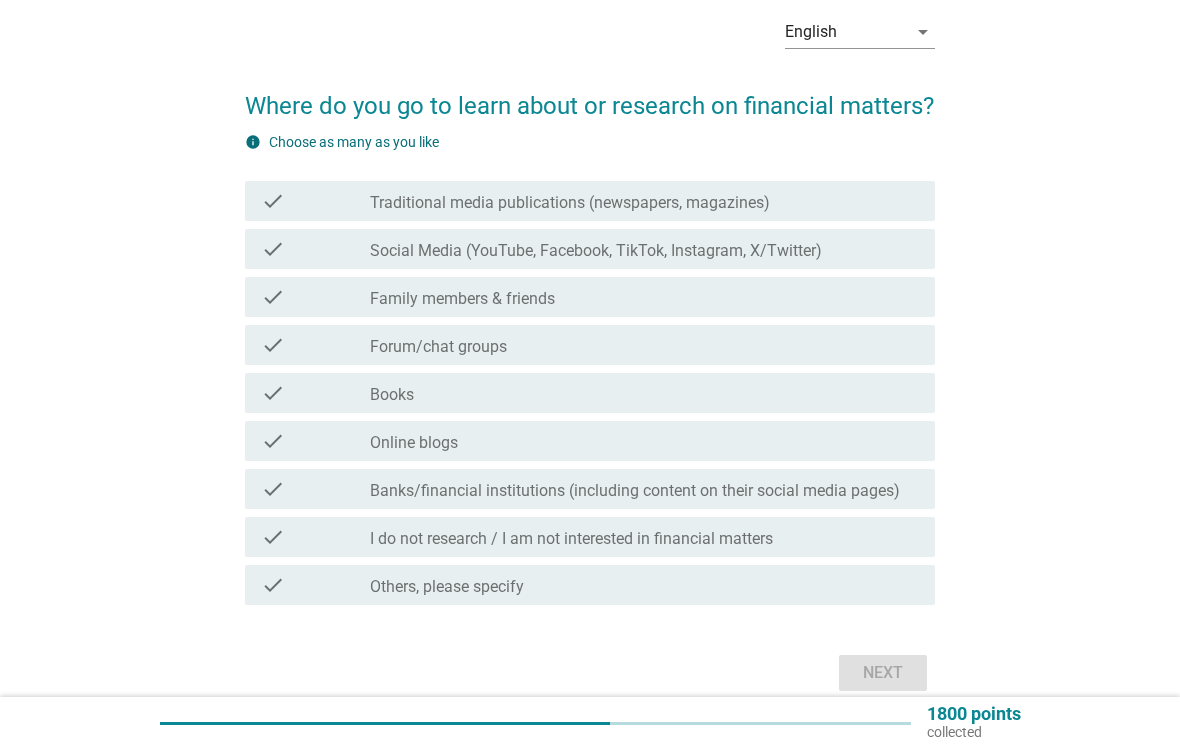 scroll, scrollTop: 92, scrollLeft: 0, axis: vertical 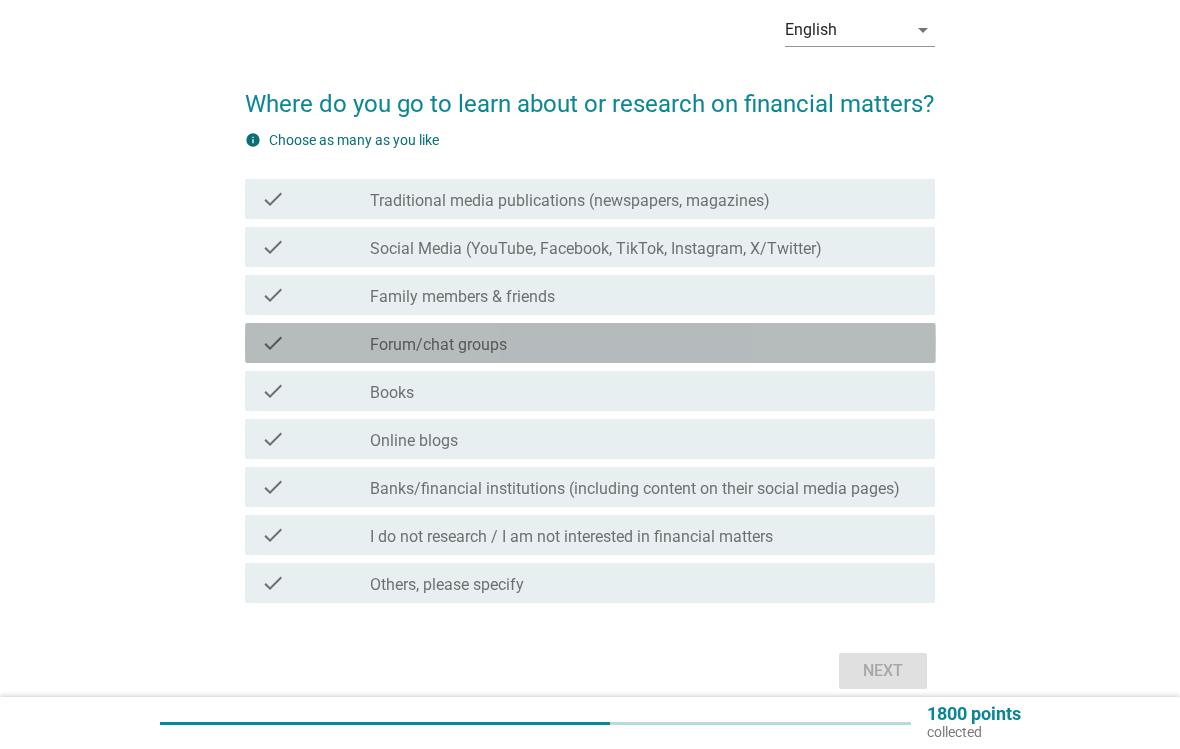 click on "check     check_box_outline_blank Forum/chat groups" at bounding box center [590, 343] 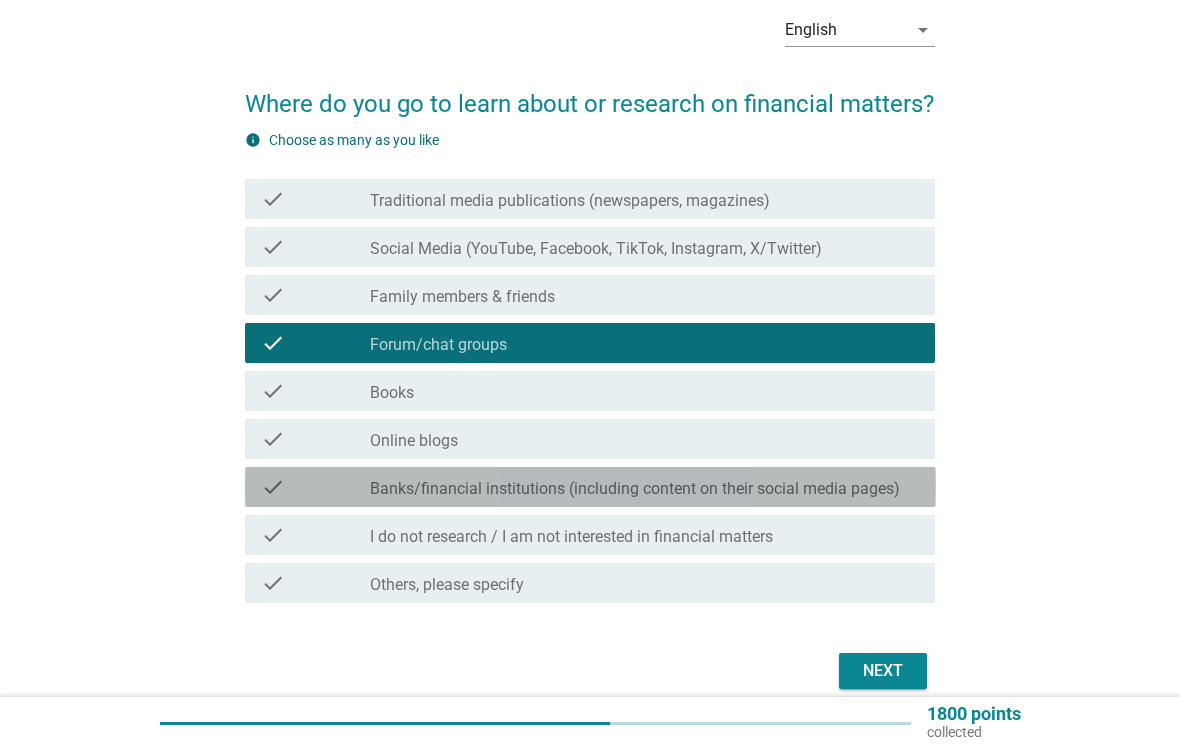 click on "Banks/financial institutions (including content on their social media pages)" at bounding box center (635, 489) 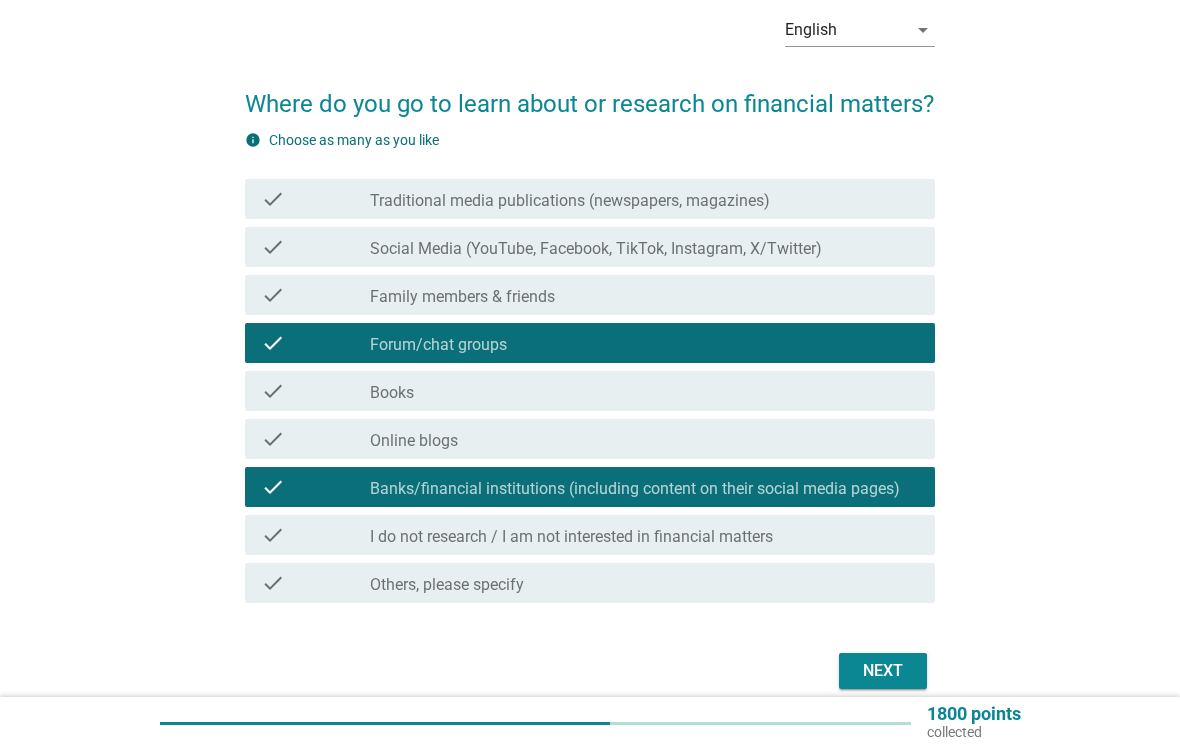 click on "Next" at bounding box center [883, 671] 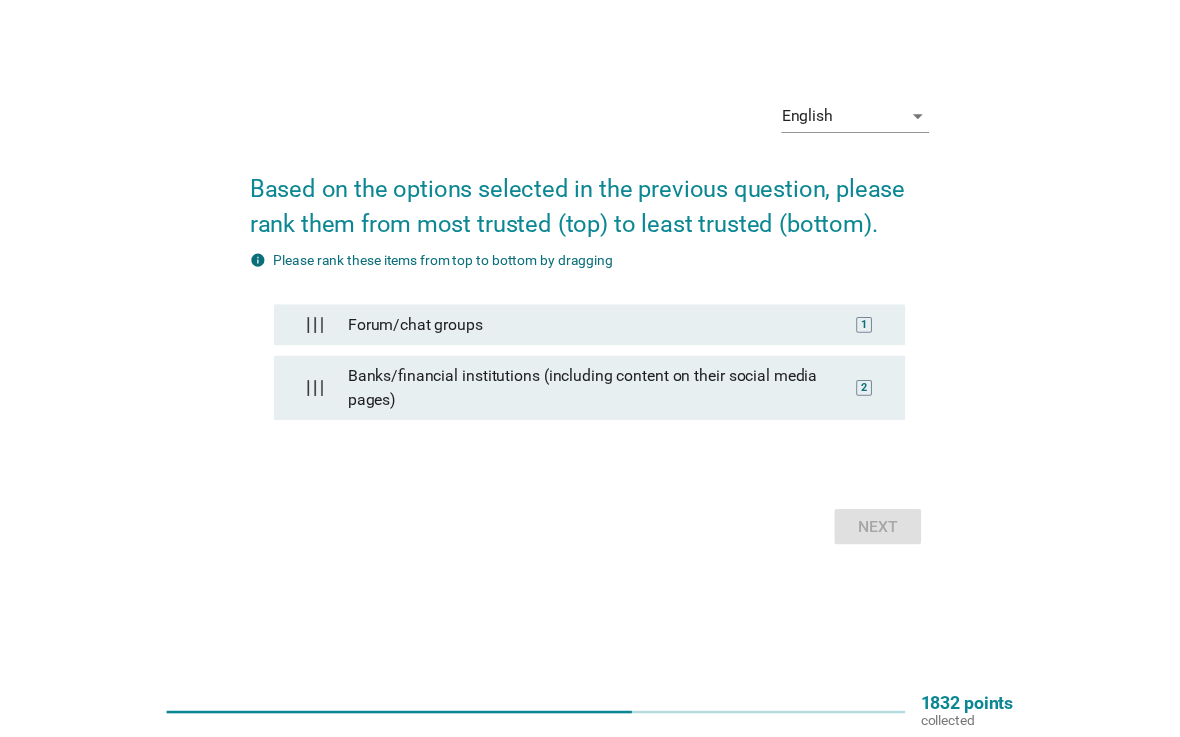 scroll, scrollTop: 0, scrollLeft: 0, axis: both 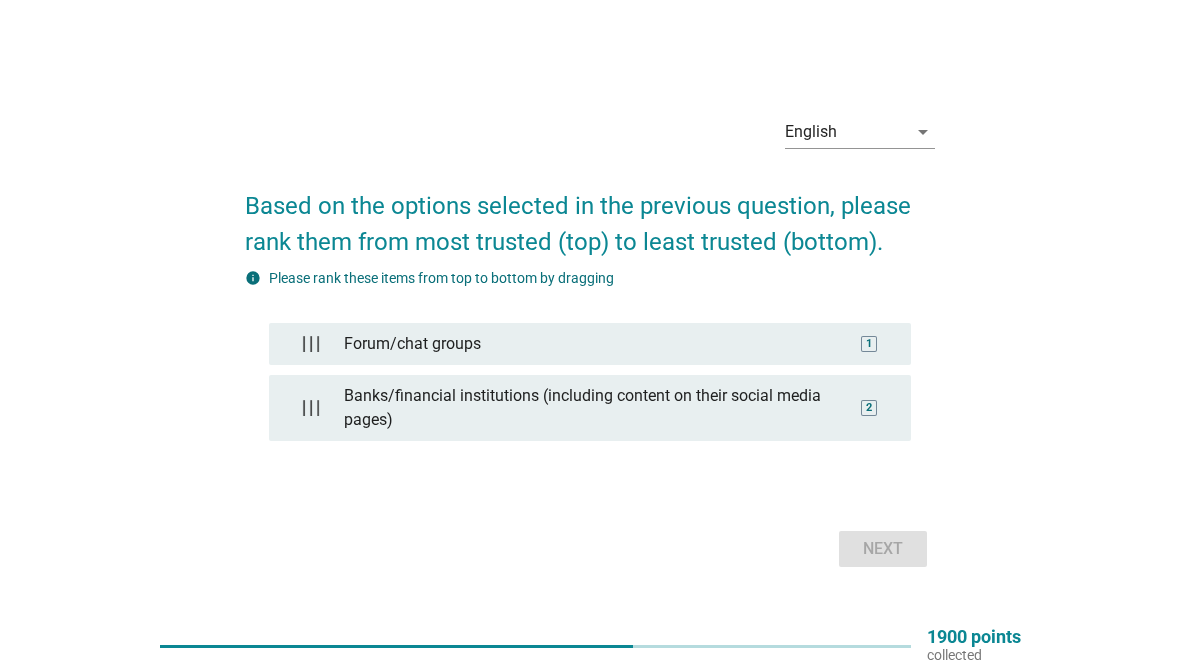 type 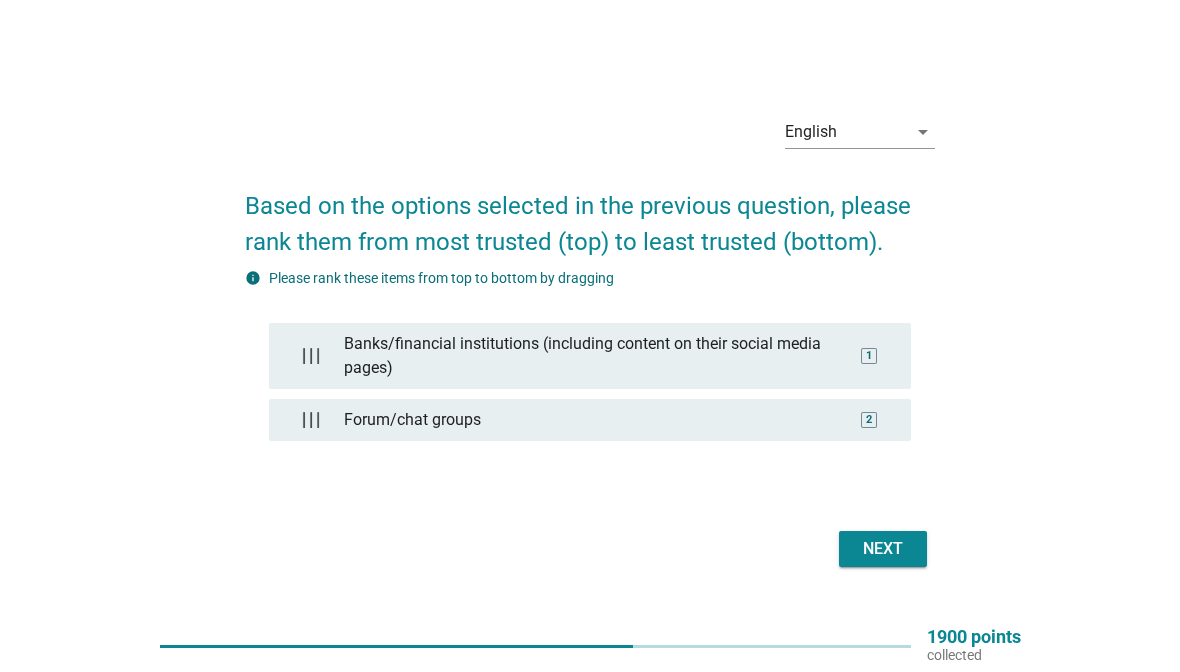 click on "Next" at bounding box center [883, 549] 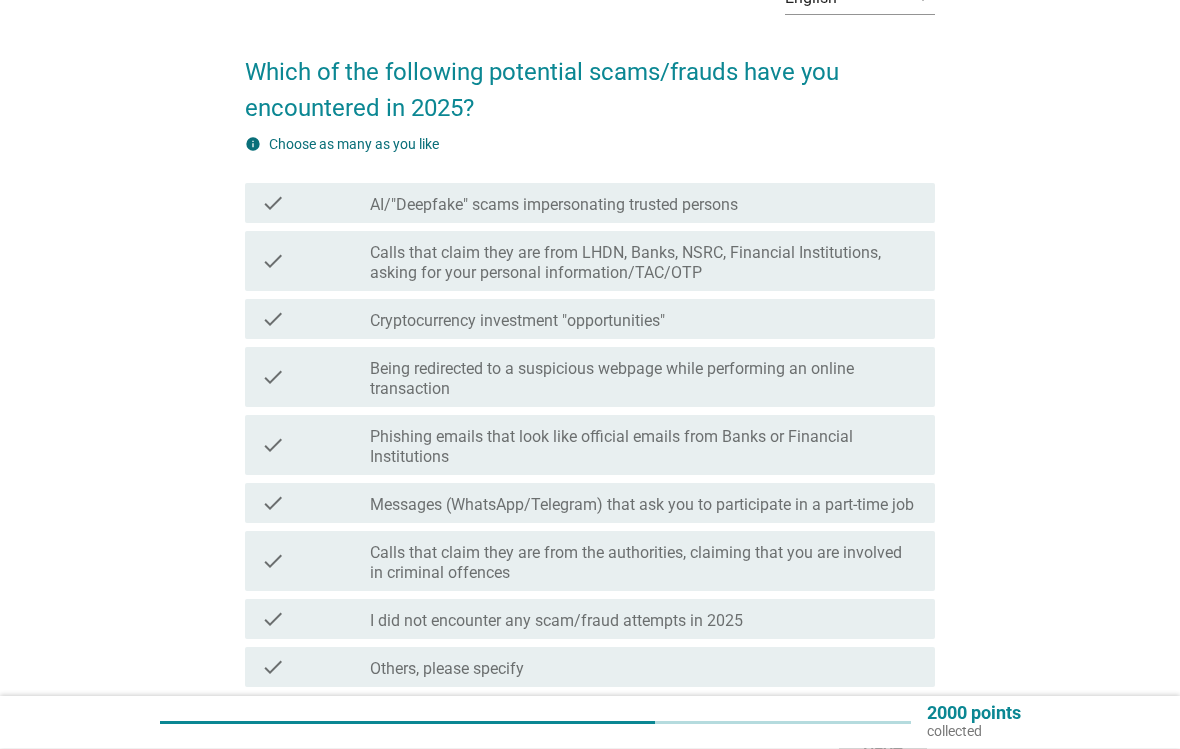 scroll, scrollTop: 125, scrollLeft: 0, axis: vertical 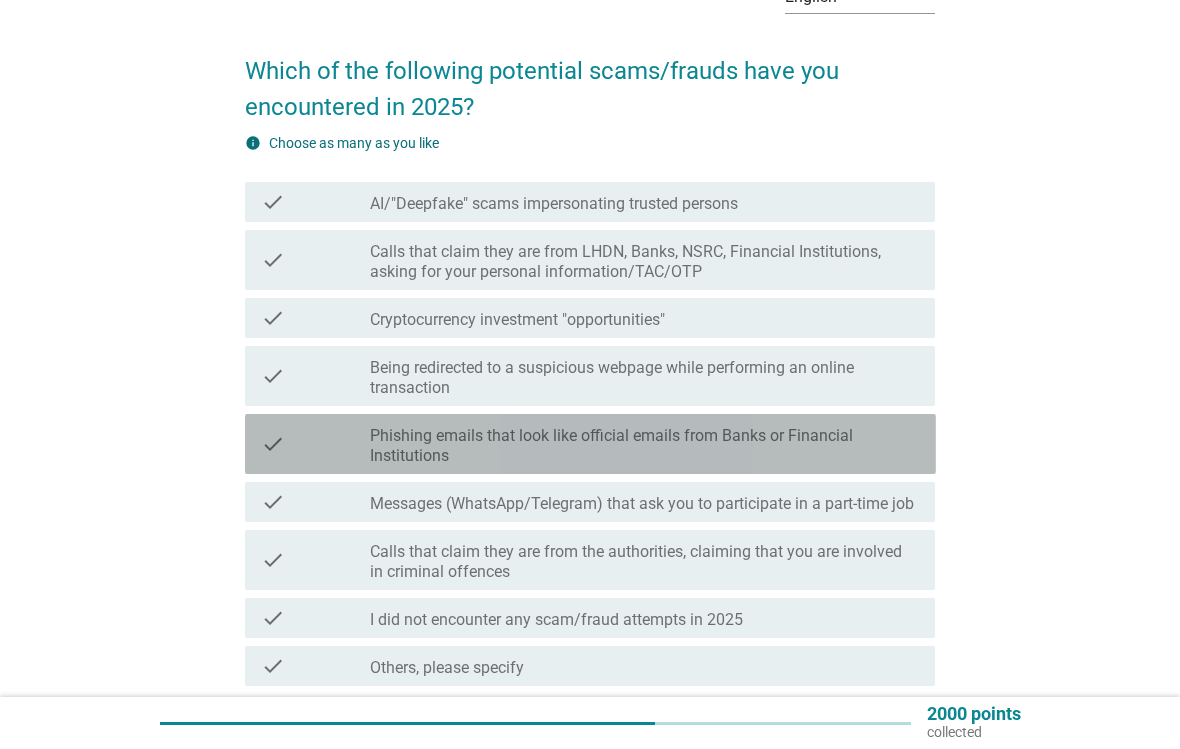 click on "Phishing emails that look like official emails from Banks or Financial Institutions" at bounding box center (644, 446) 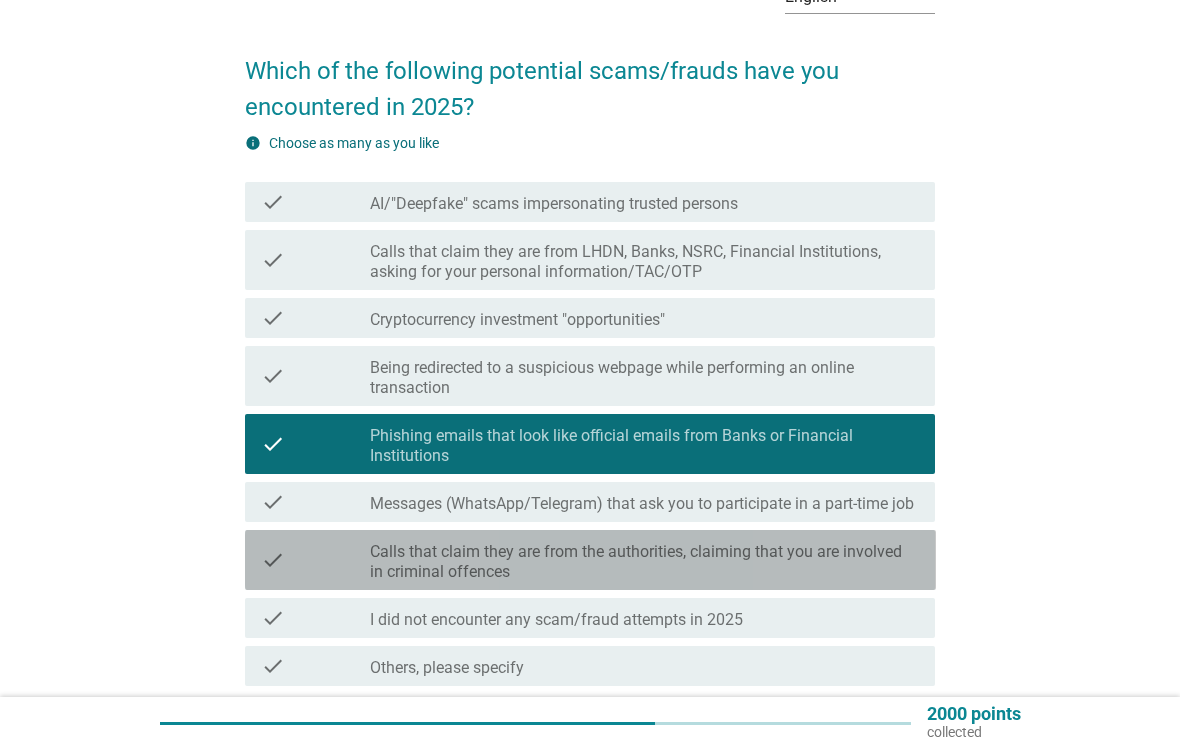 click on "Calls that claim they are from the authorities, claiming that you are involved in criminal offences" at bounding box center (644, 562) 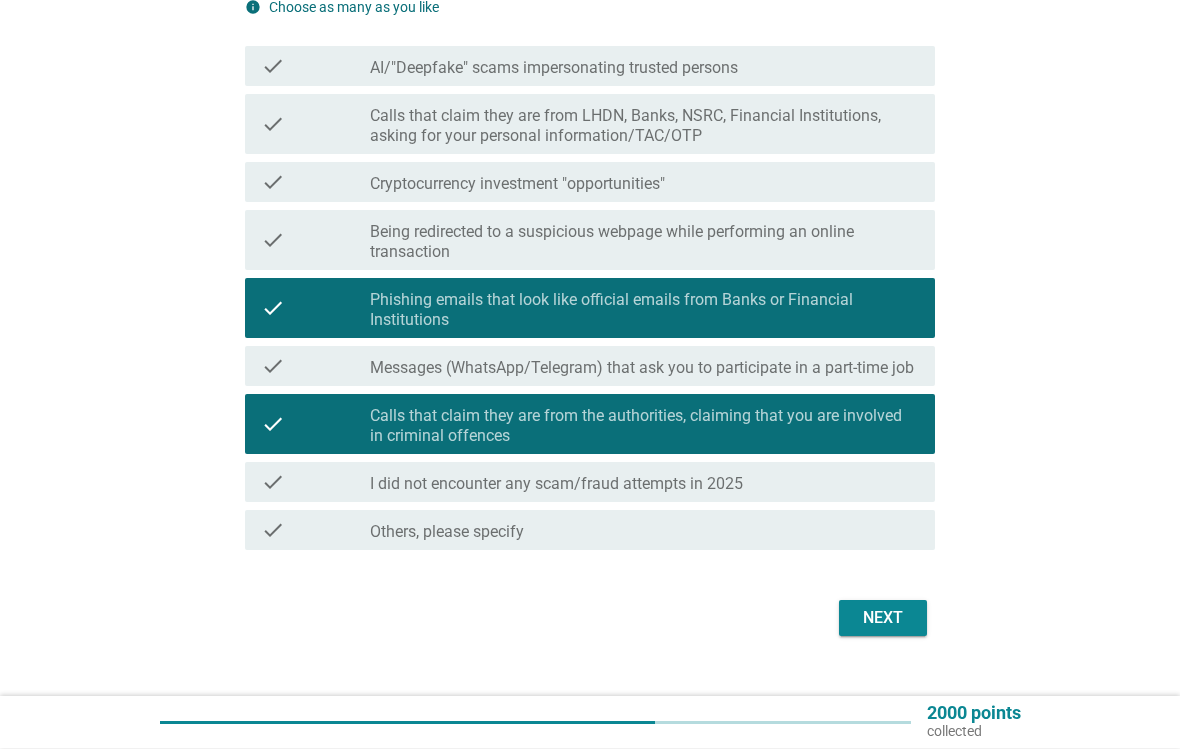 scroll, scrollTop: 296, scrollLeft: 0, axis: vertical 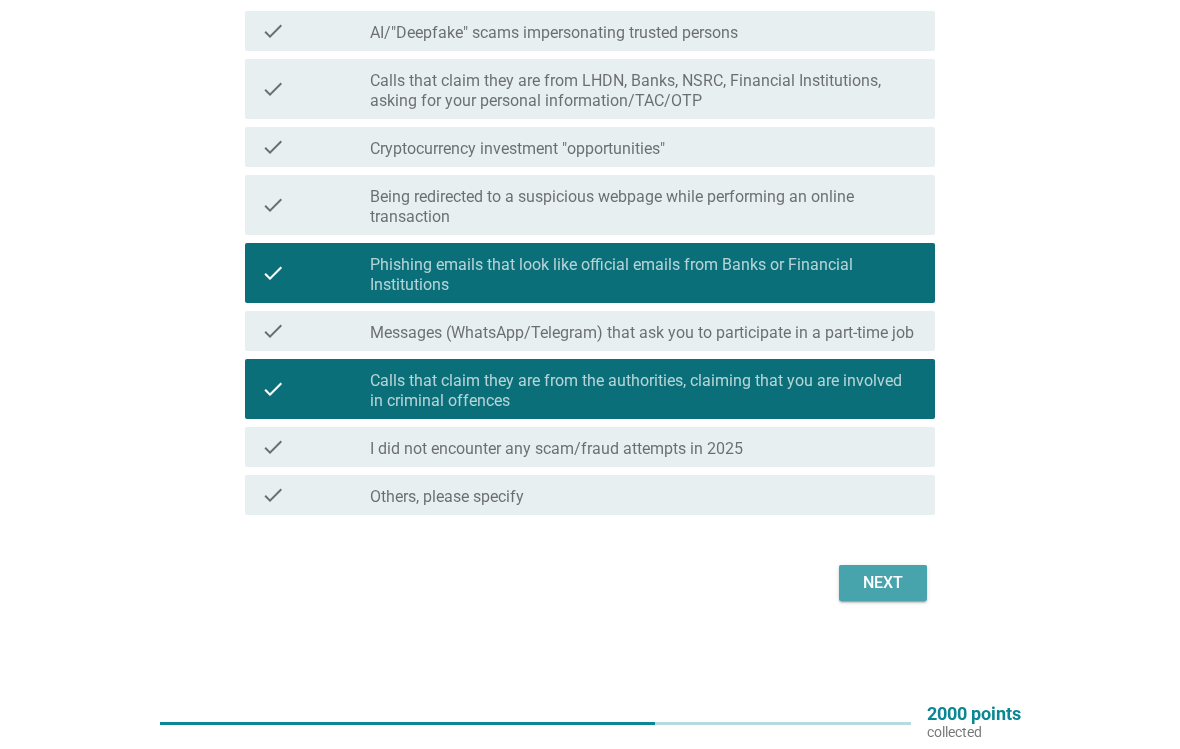 click on "Next" at bounding box center [883, 583] 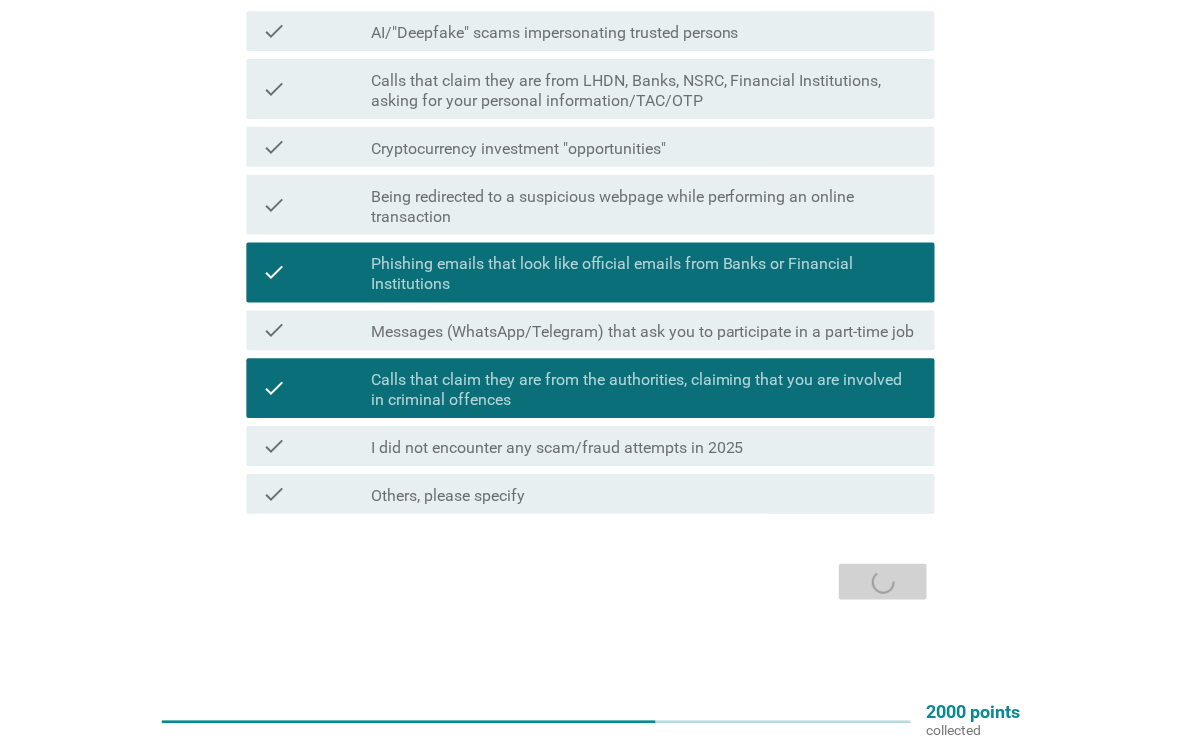 scroll, scrollTop: 0, scrollLeft: 0, axis: both 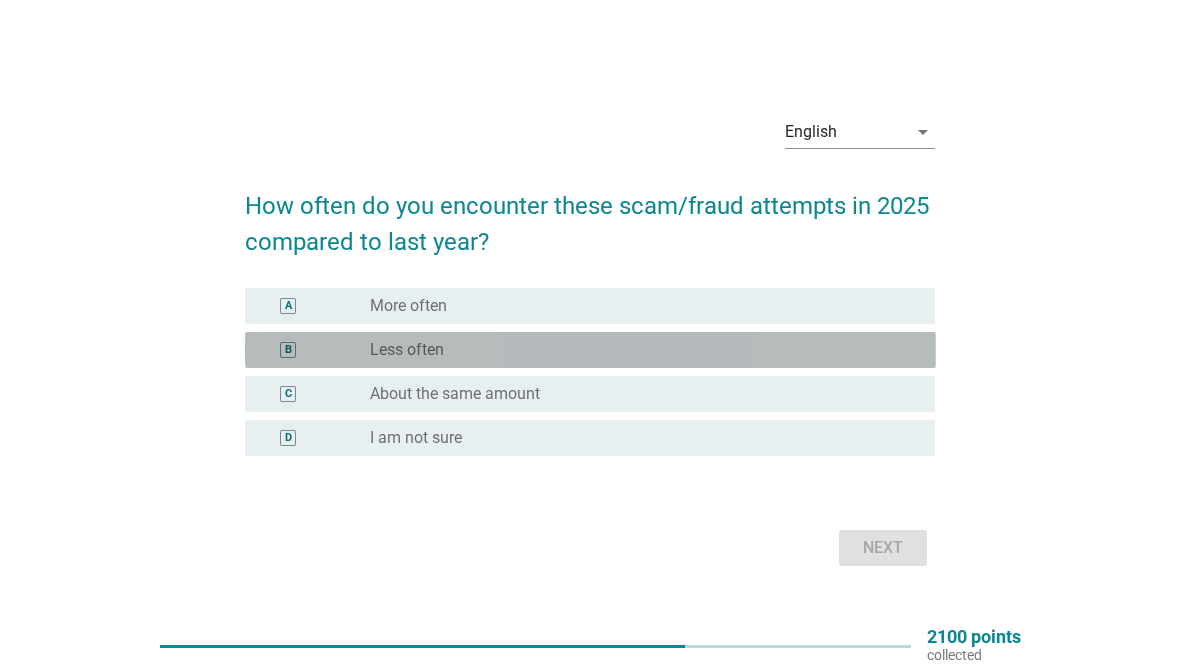 click on "radio_button_unchecked Less often" at bounding box center (636, 350) 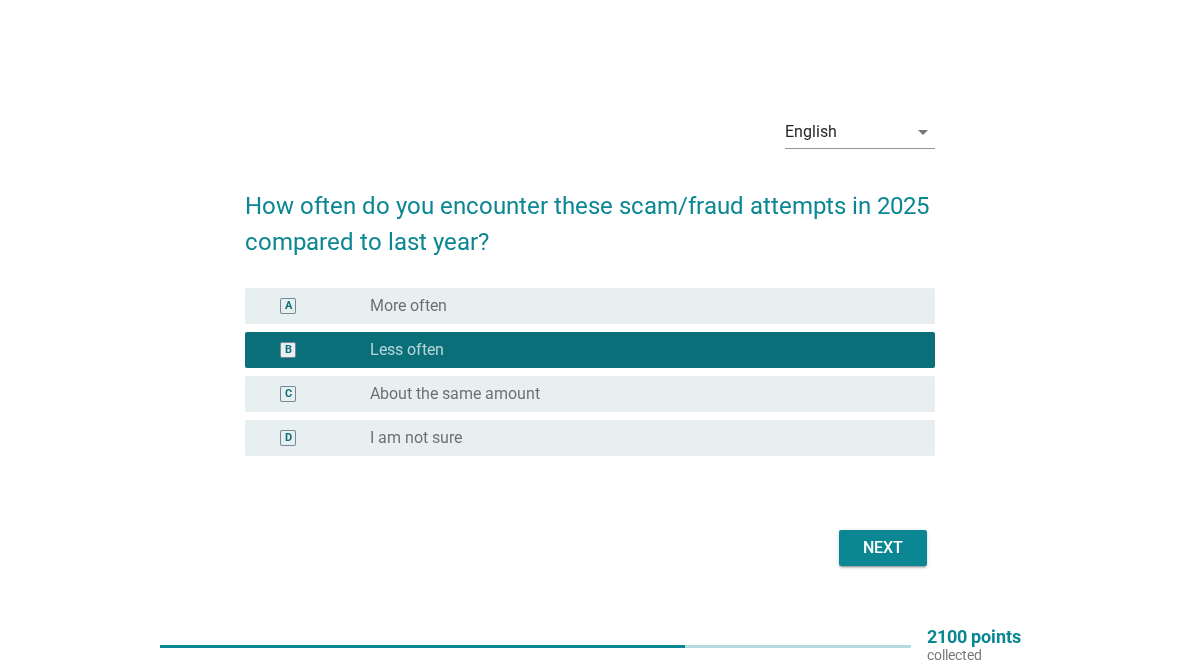 click on "Next" at bounding box center [883, 548] 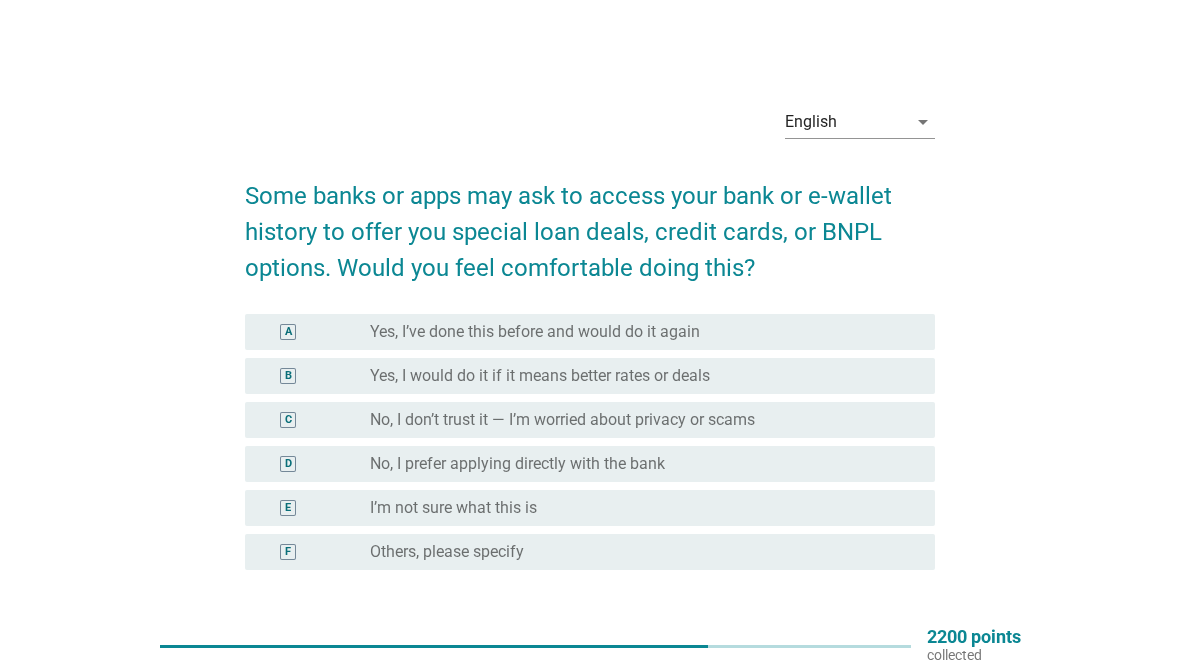 click on "radio_button_unchecked No, I don’t trust it — I’m worried about privacy or scams" at bounding box center (636, 420) 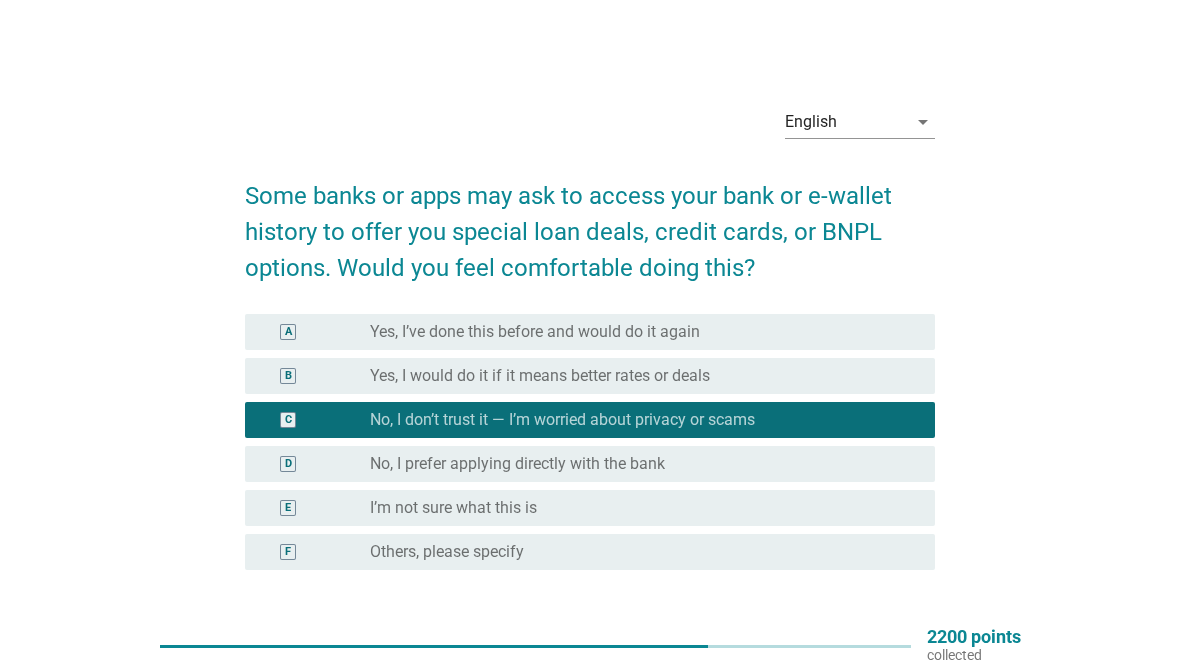 click on "2200 points" at bounding box center [974, 637] 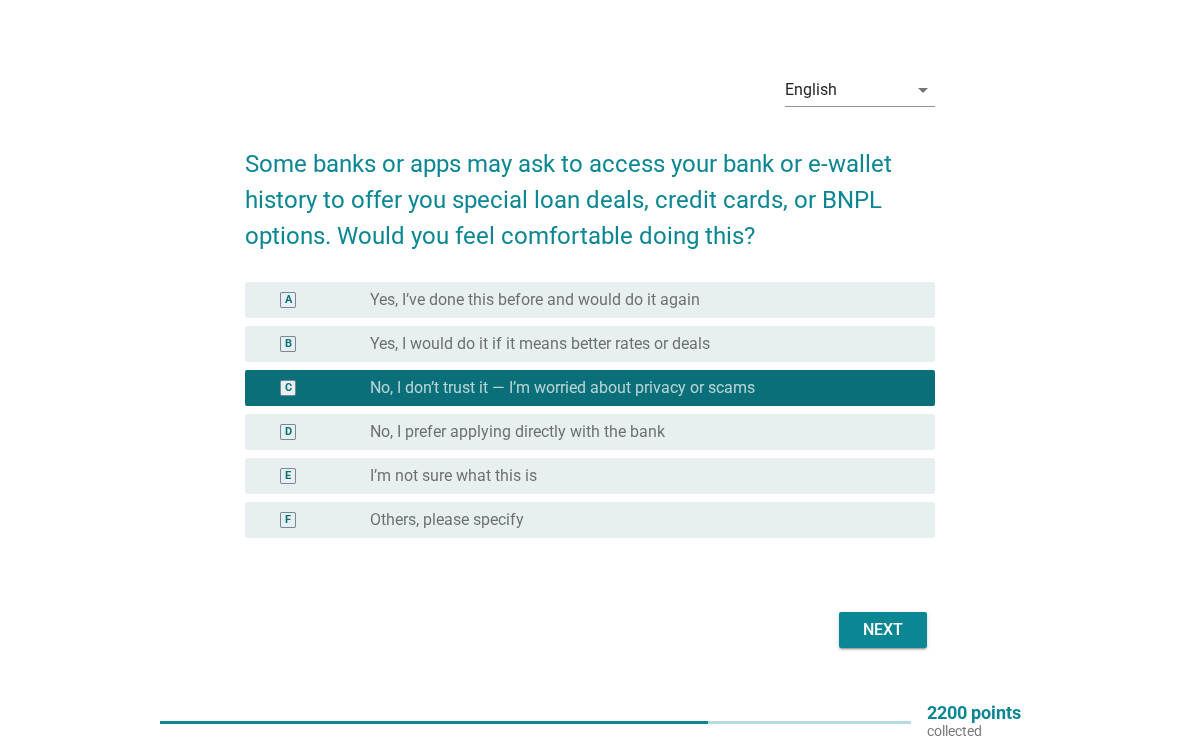 click on "Next" at bounding box center (883, 631) 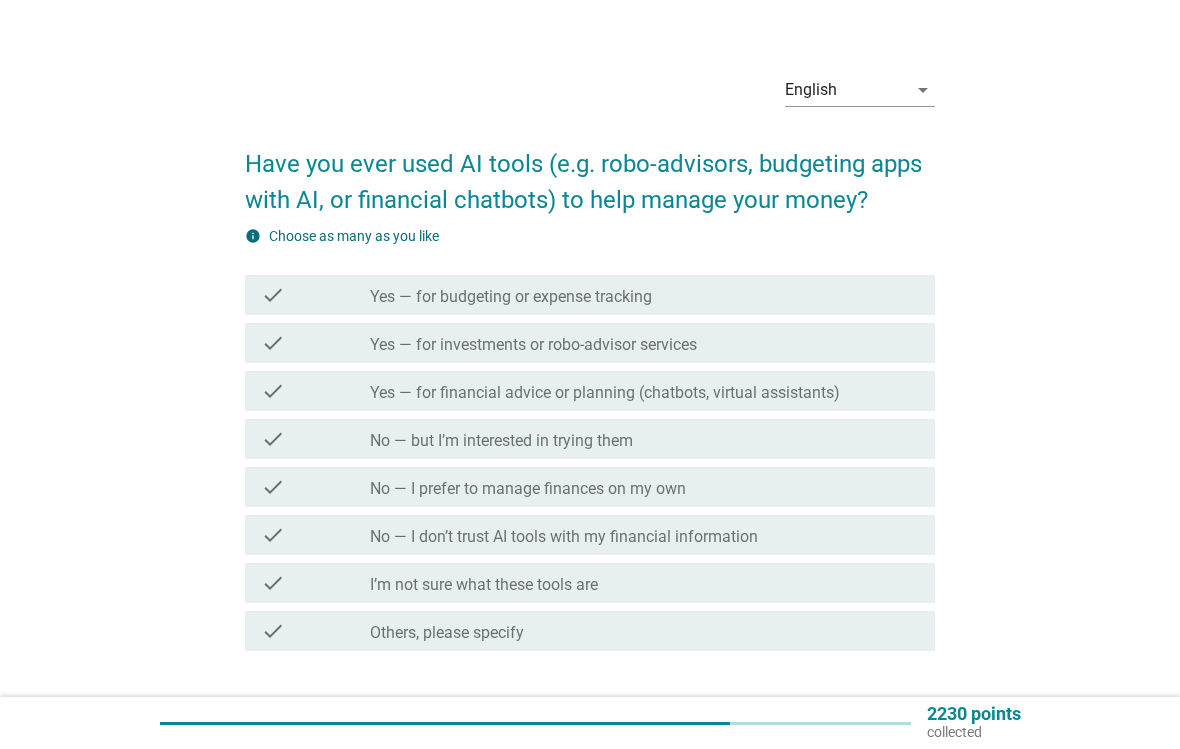scroll, scrollTop: 0, scrollLeft: 0, axis: both 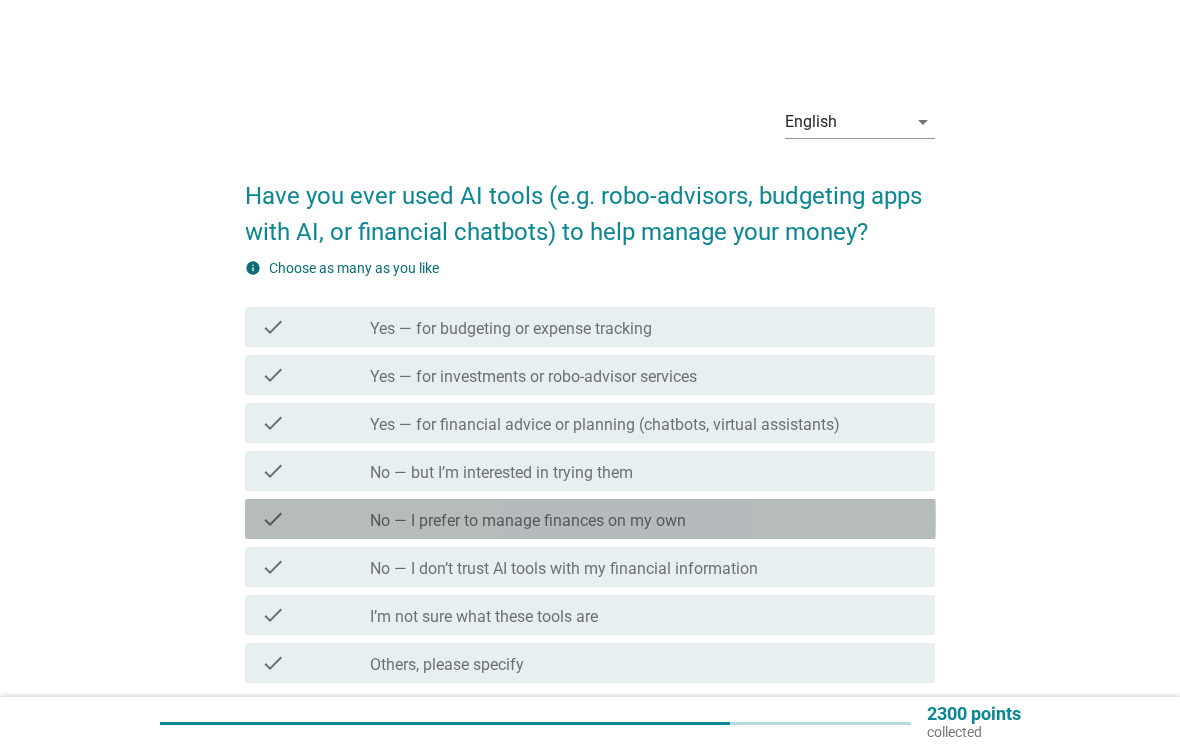 click on "No — I prefer to manage finances on my own" at bounding box center [528, 521] 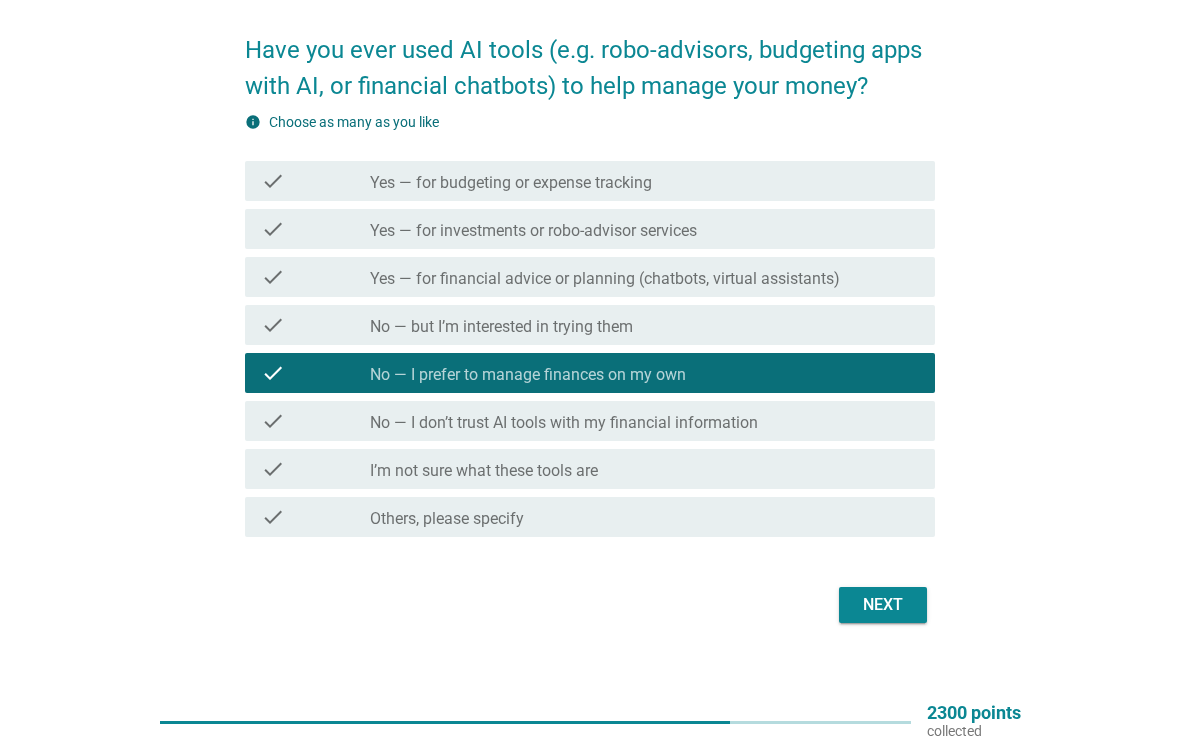 scroll, scrollTop: 145, scrollLeft: 0, axis: vertical 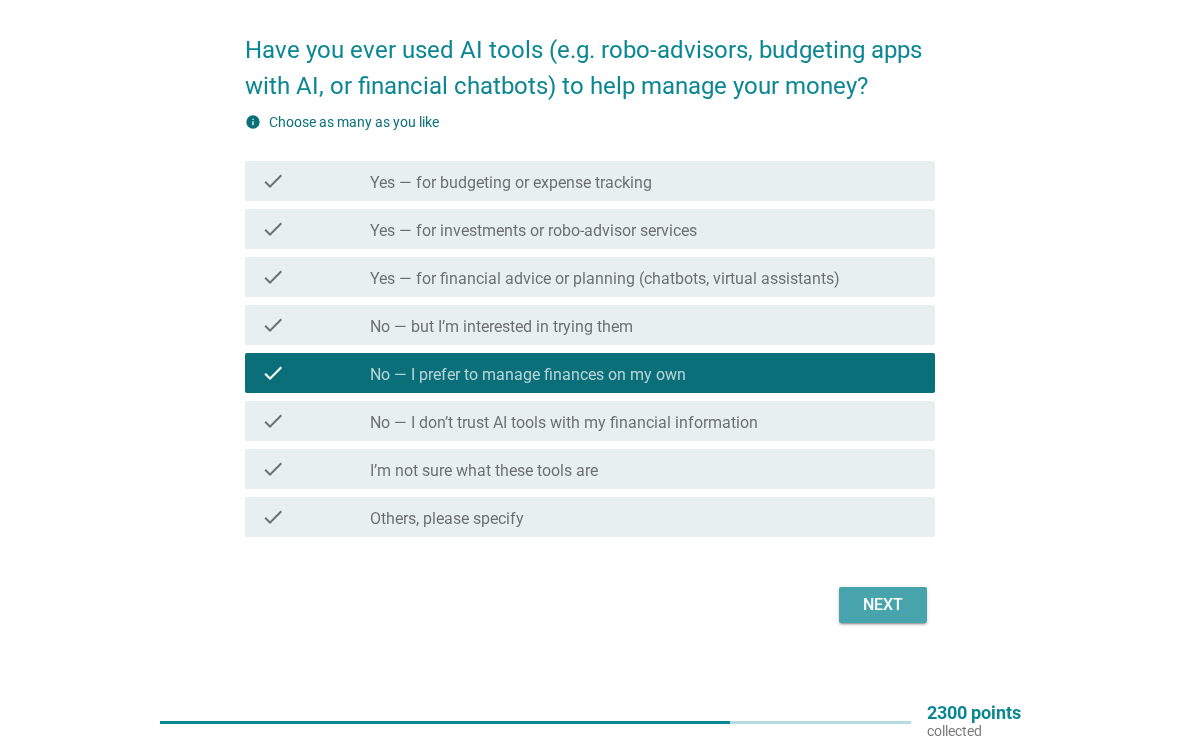 click on "Next" at bounding box center [883, 606] 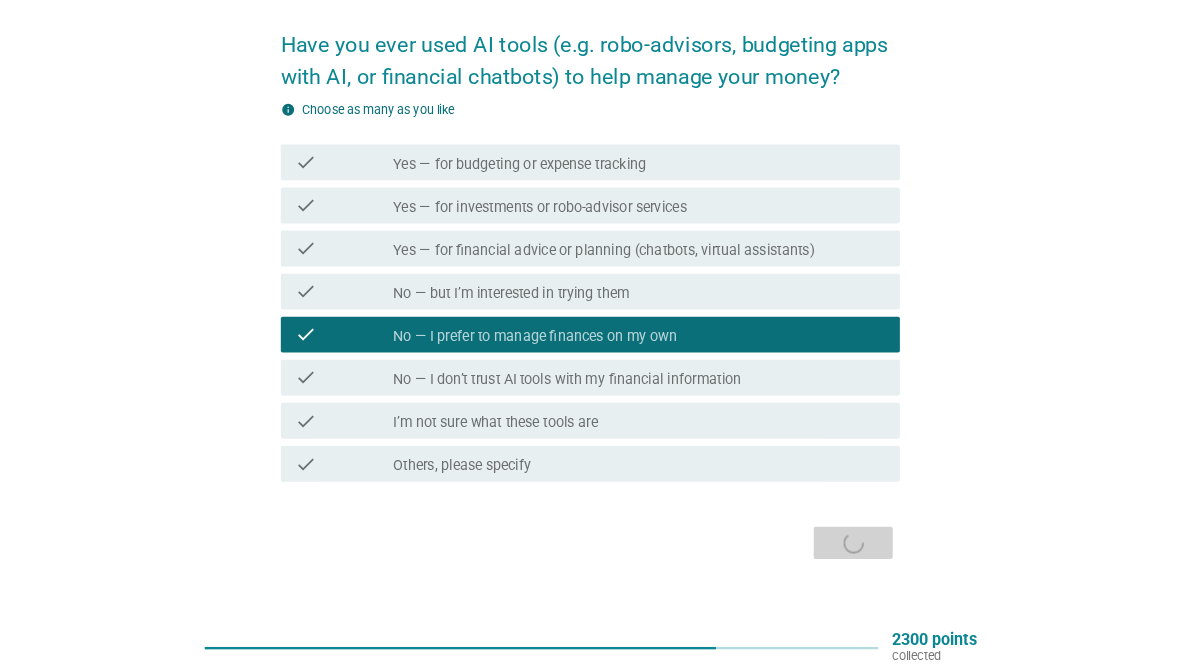 scroll, scrollTop: 0, scrollLeft: 0, axis: both 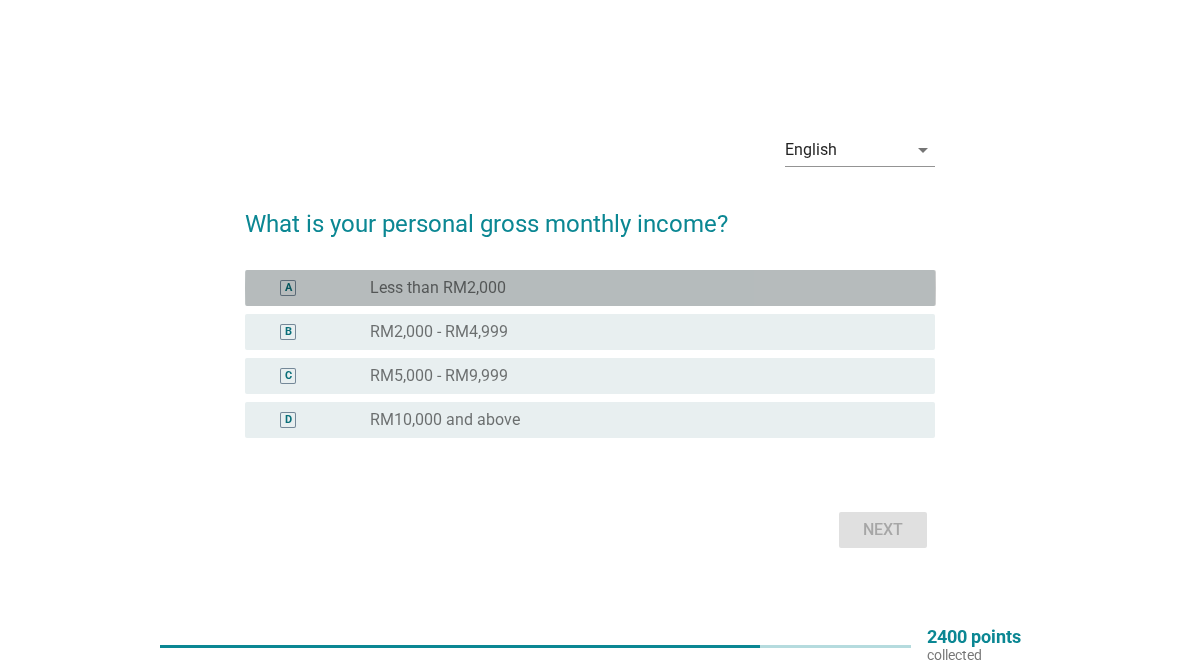 click on "radio_button_unchecked Less than RM2,000" at bounding box center (636, 288) 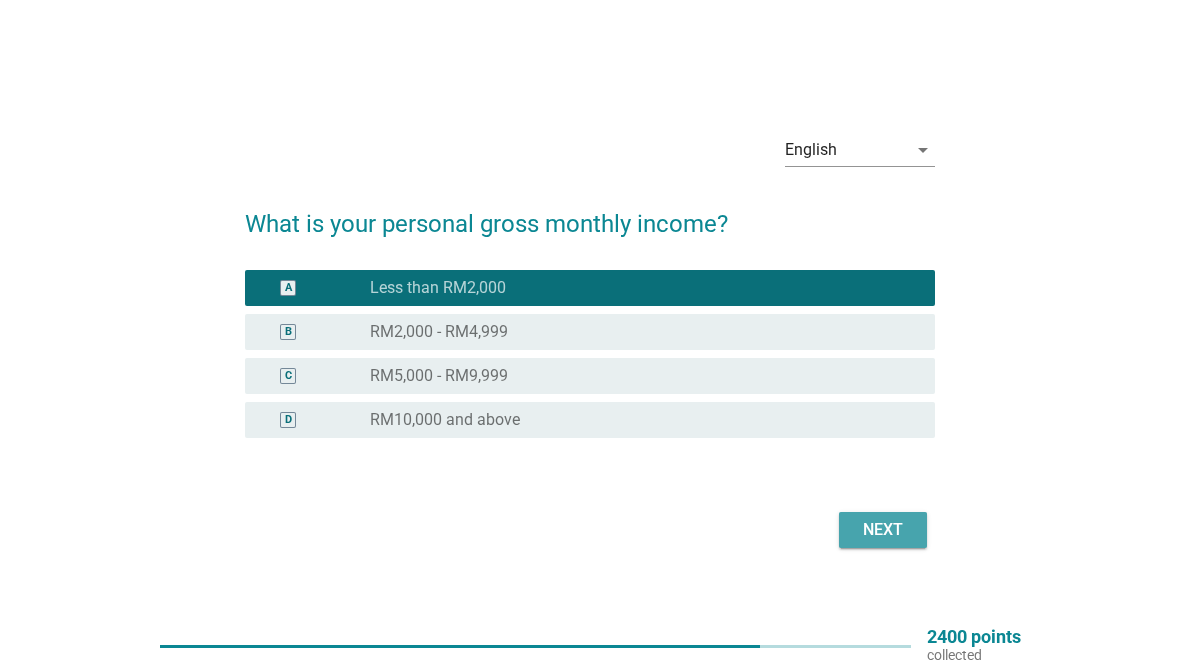 click on "Next" at bounding box center [883, 530] 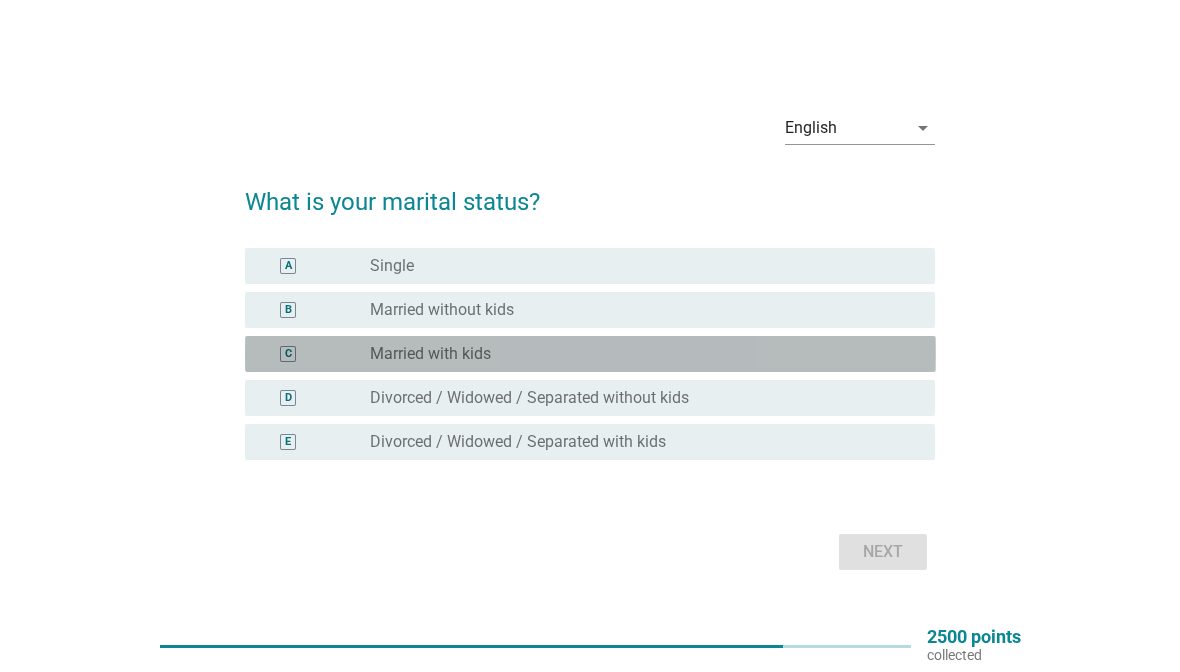 click on "radio_button_unchecked Married with kids" at bounding box center (636, 354) 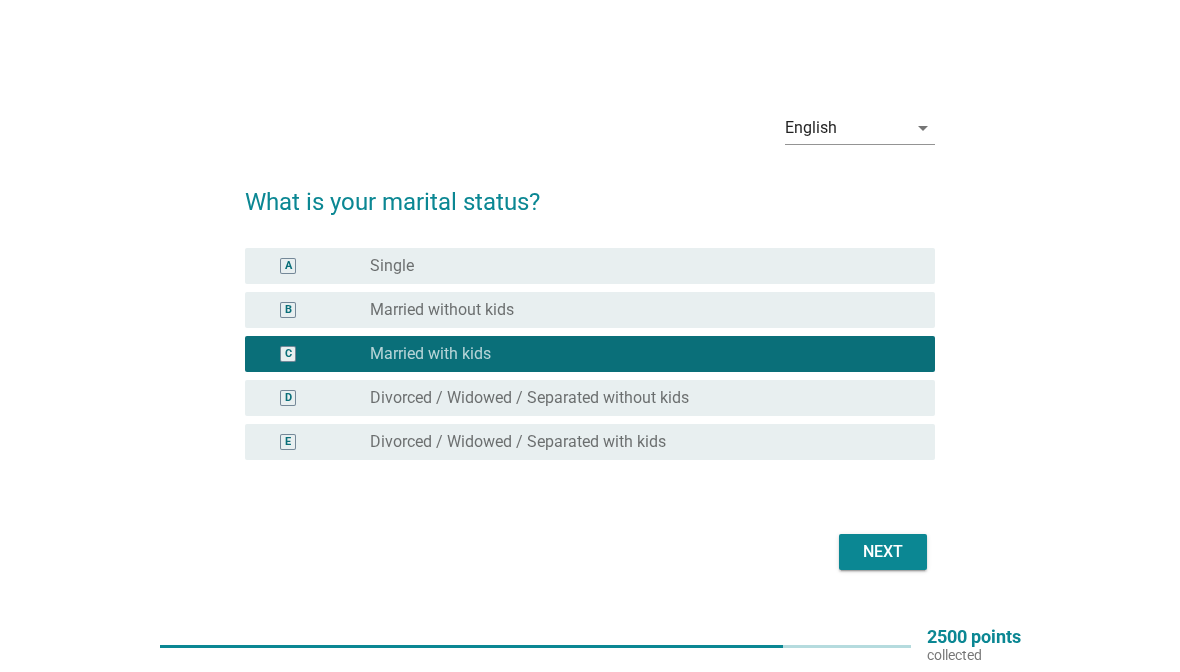 click on "Next" at bounding box center [883, 552] 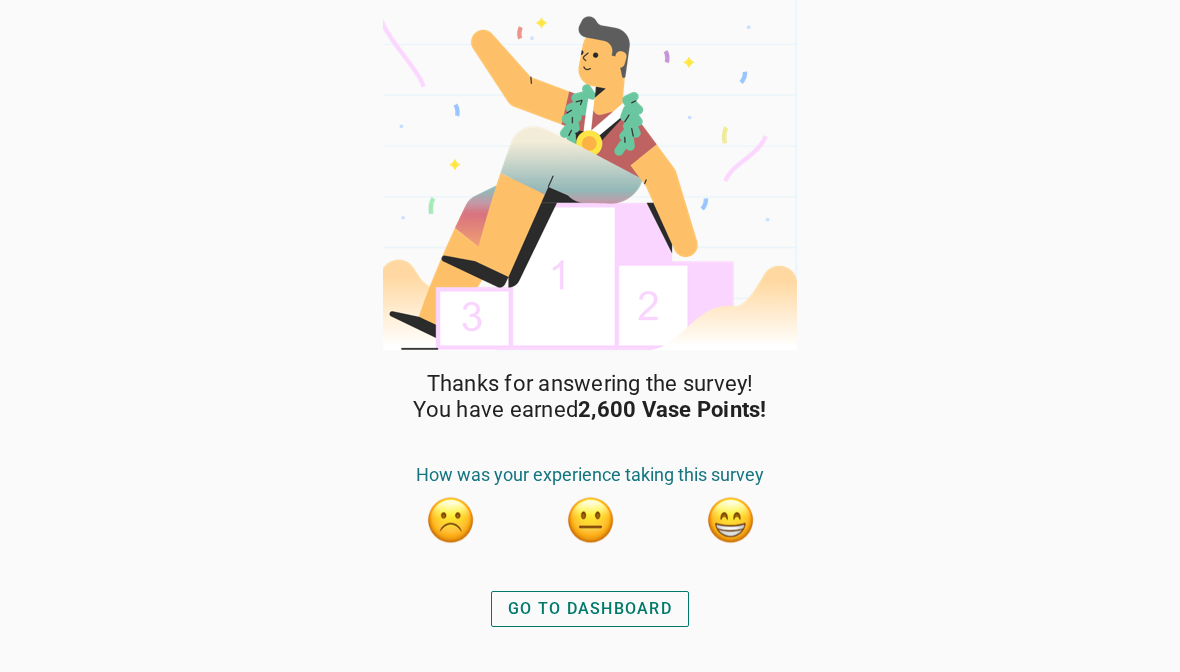 click on "GO TO DASHBOARD" at bounding box center [590, 609] 